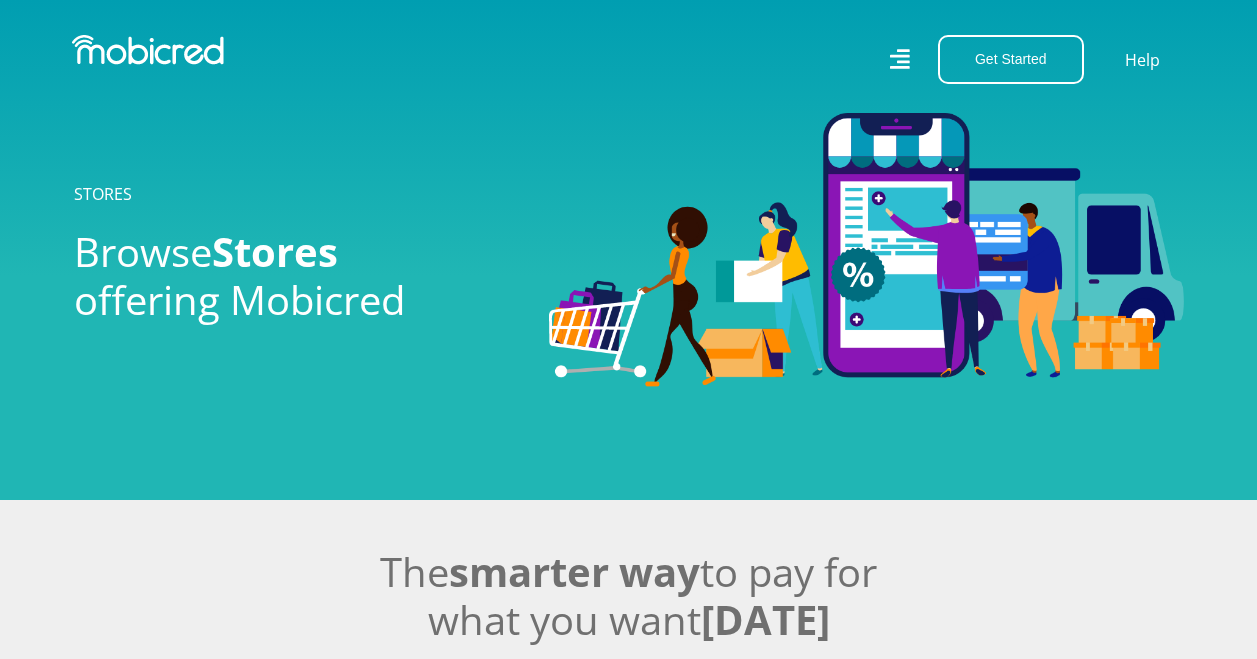 scroll, scrollTop: 0, scrollLeft: 0, axis: both 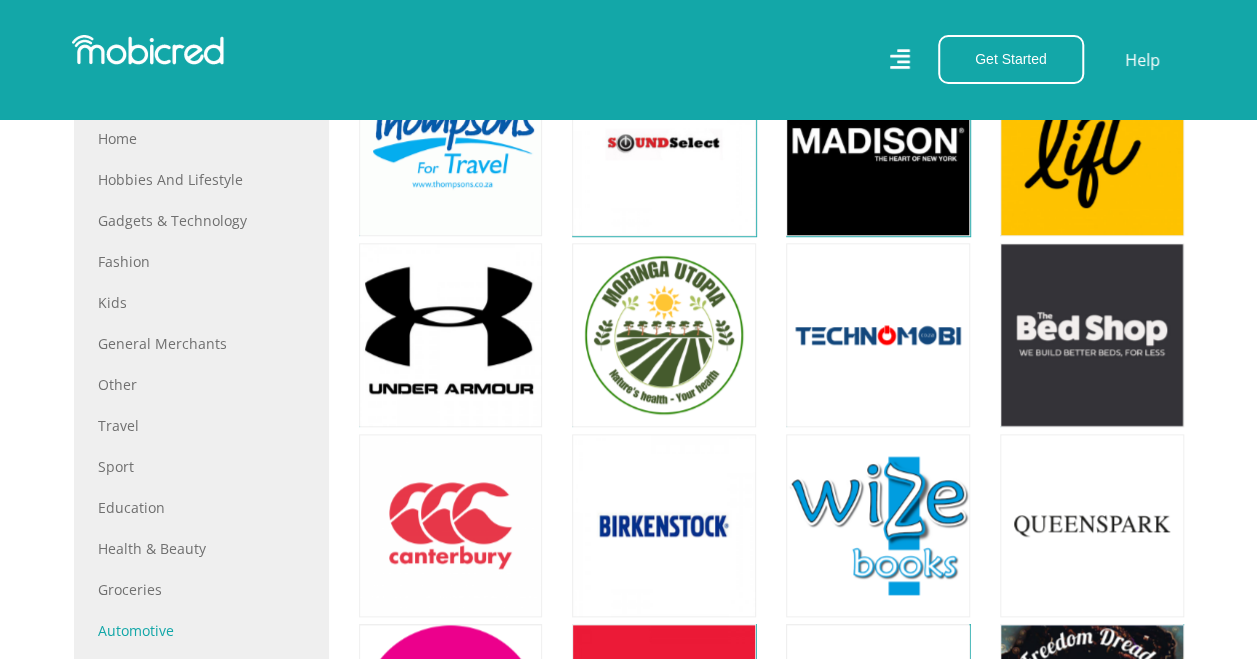 click on "Automotive" at bounding box center [201, 630] 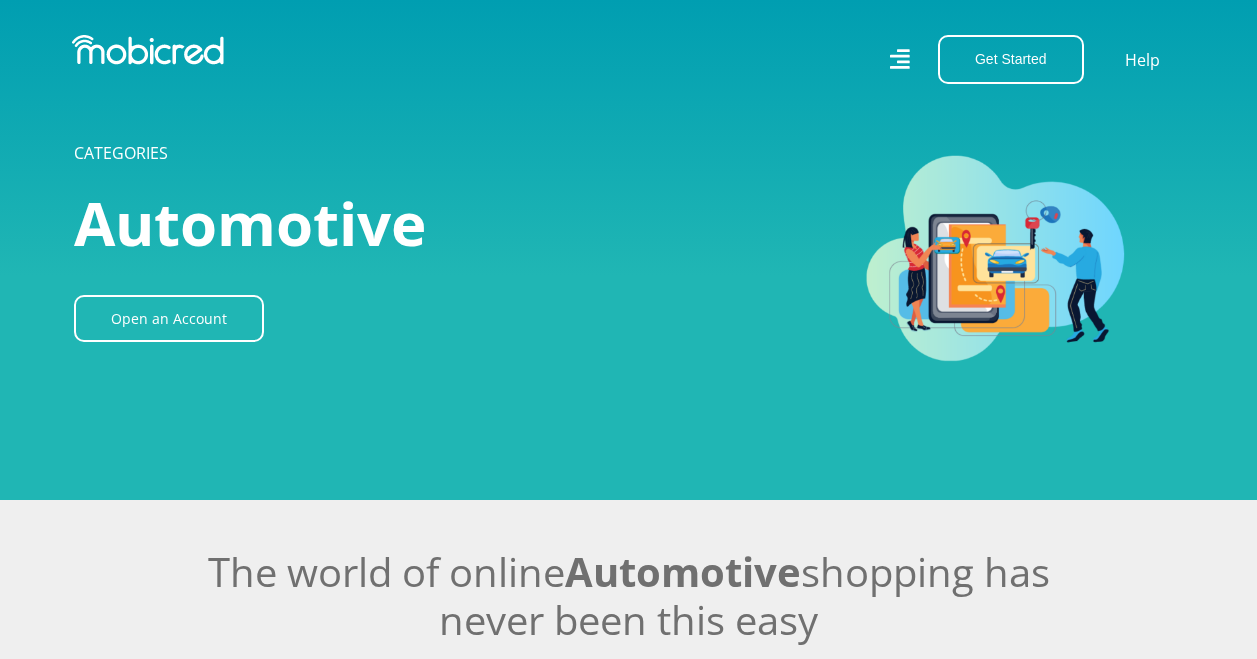 scroll, scrollTop: 0, scrollLeft: 0, axis: both 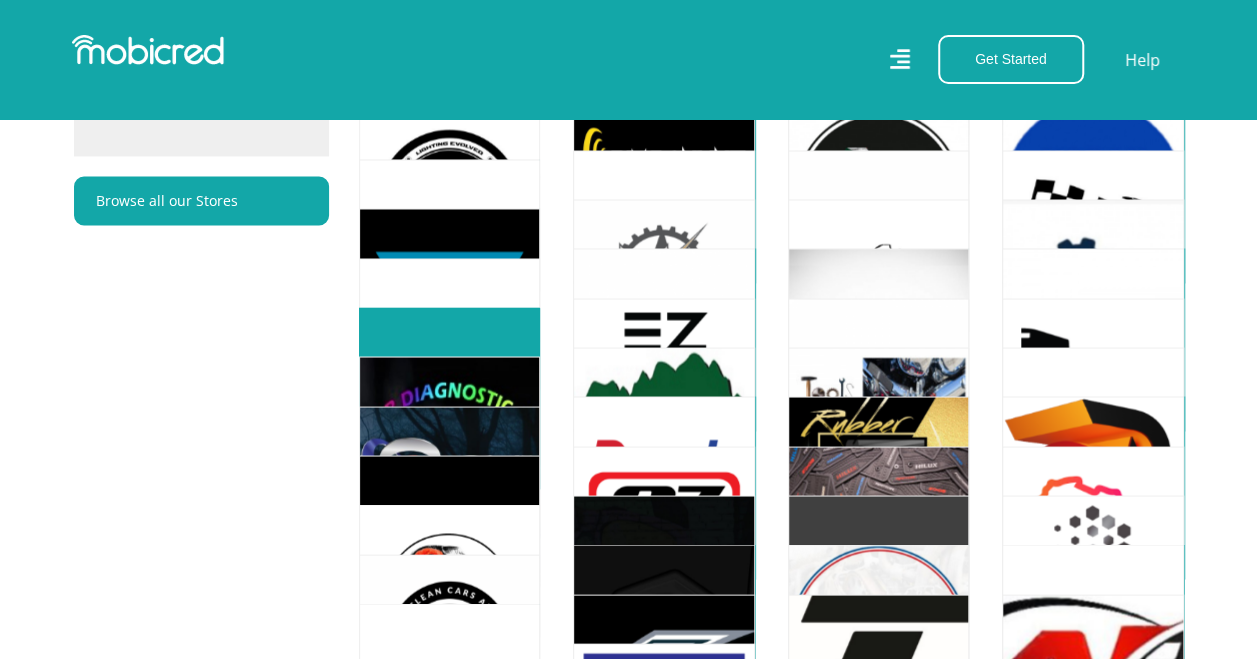 click at bounding box center (449, 397) 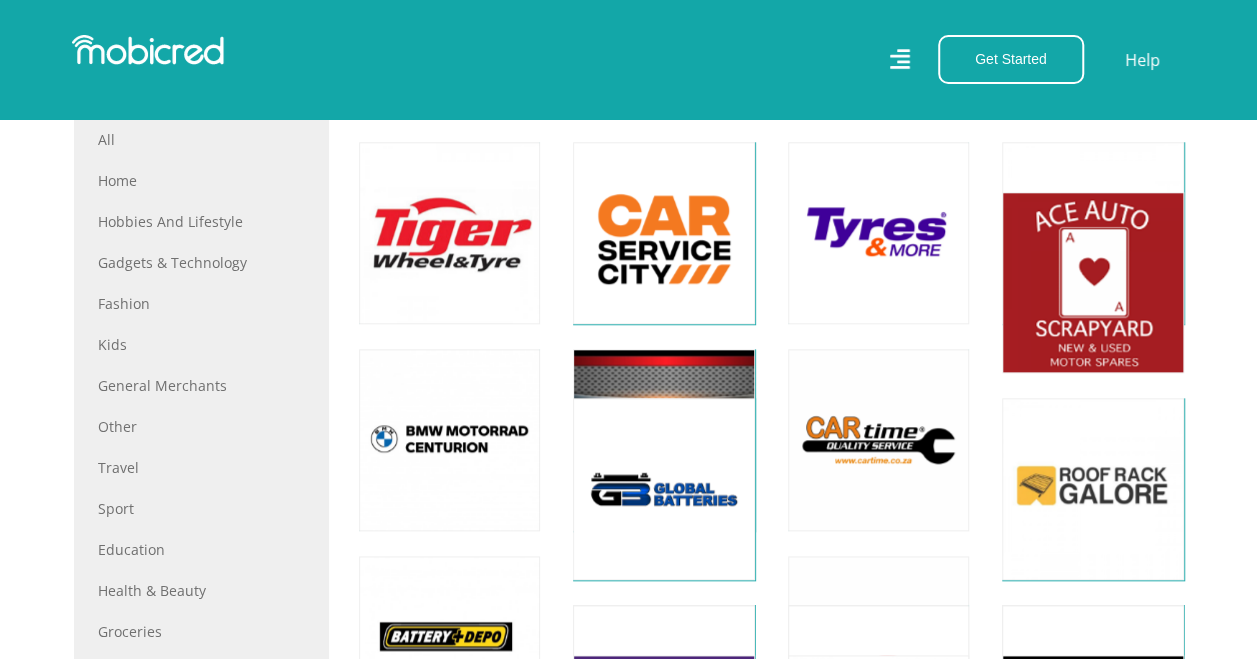 scroll, scrollTop: 932, scrollLeft: 0, axis: vertical 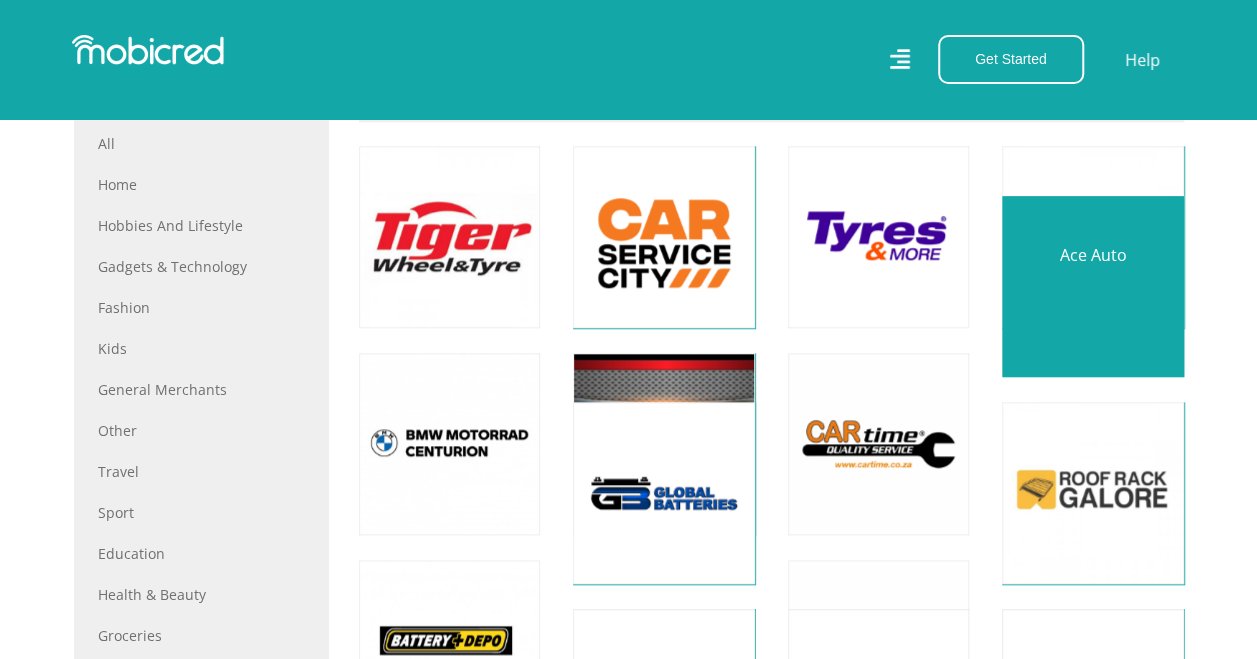 click at bounding box center (1092, 286) 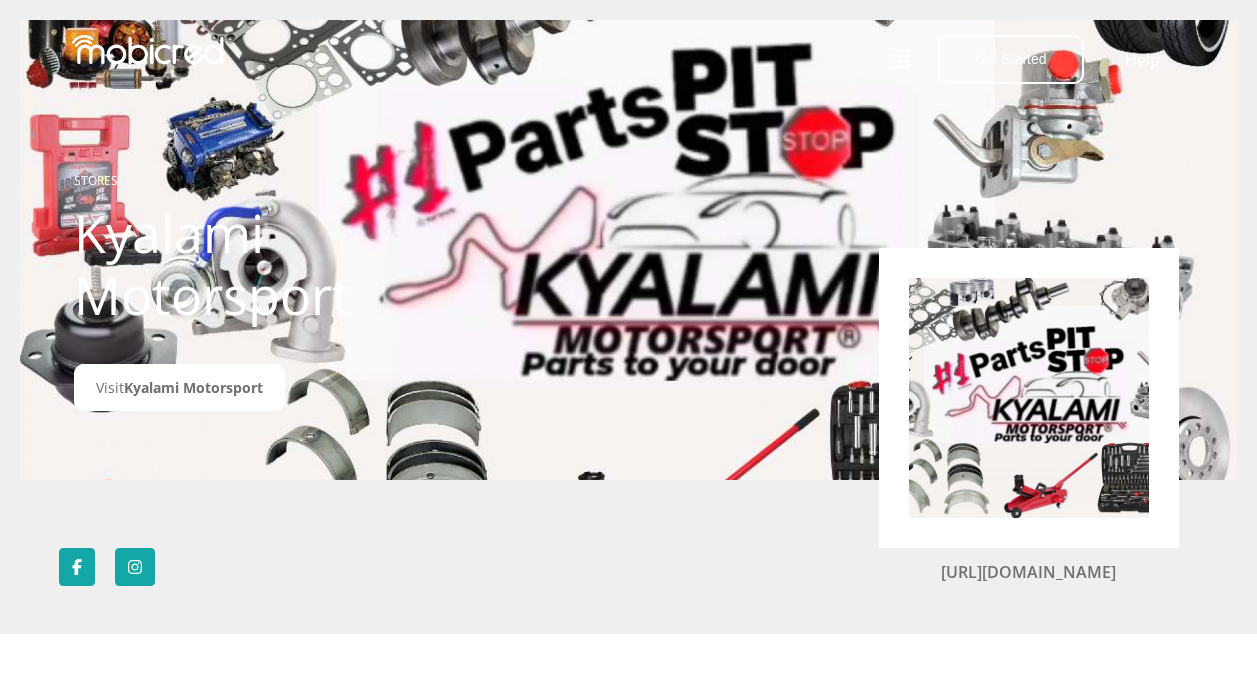 scroll, scrollTop: 0, scrollLeft: 0, axis: both 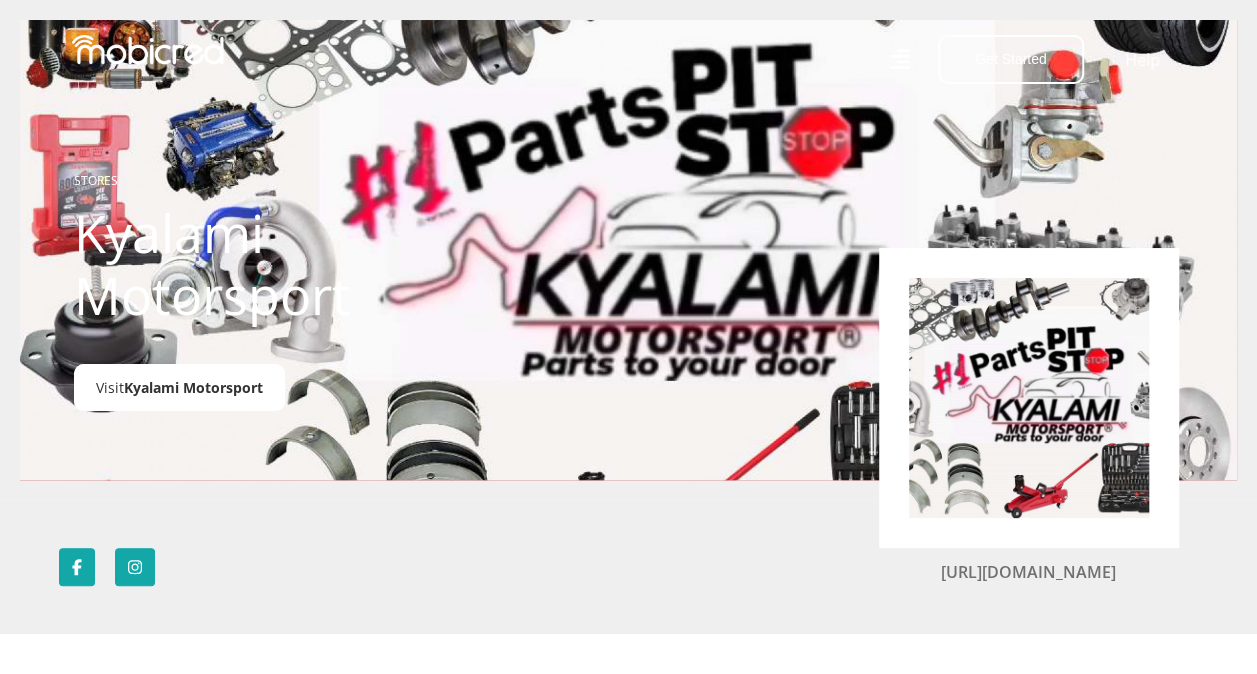 click on "Kyalami Motorsport" at bounding box center (193, 387) 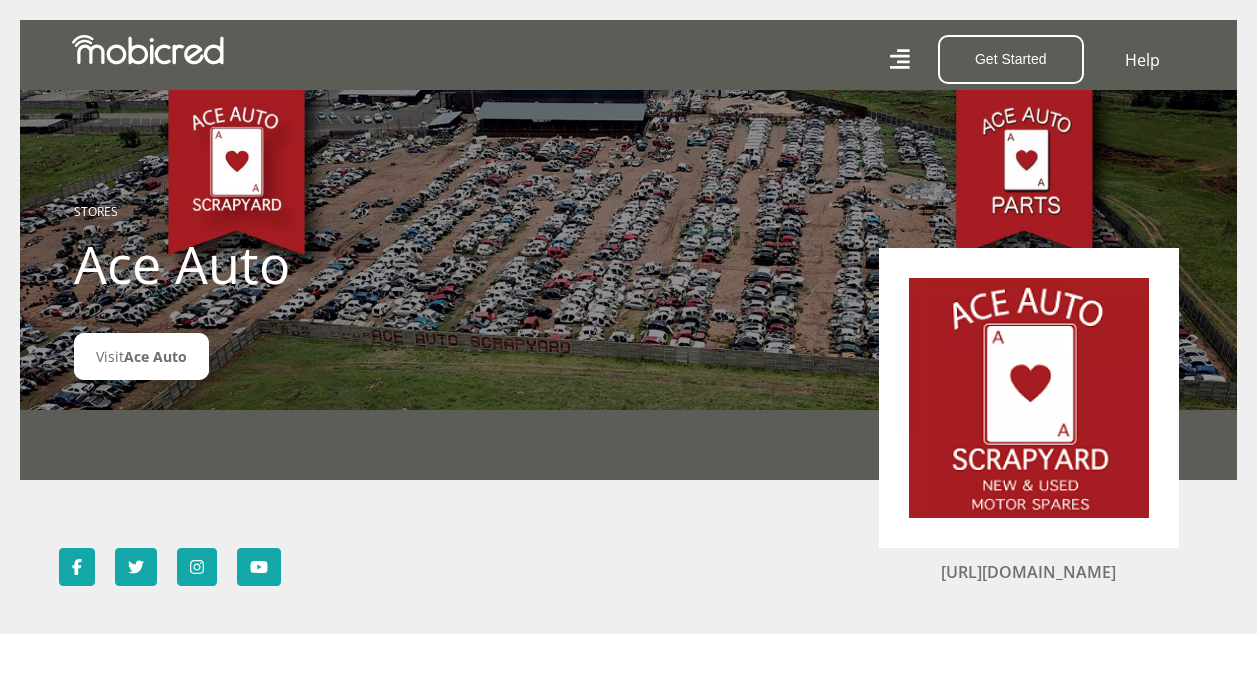 scroll, scrollTop: 0, scrollLeft: 0, axis: both 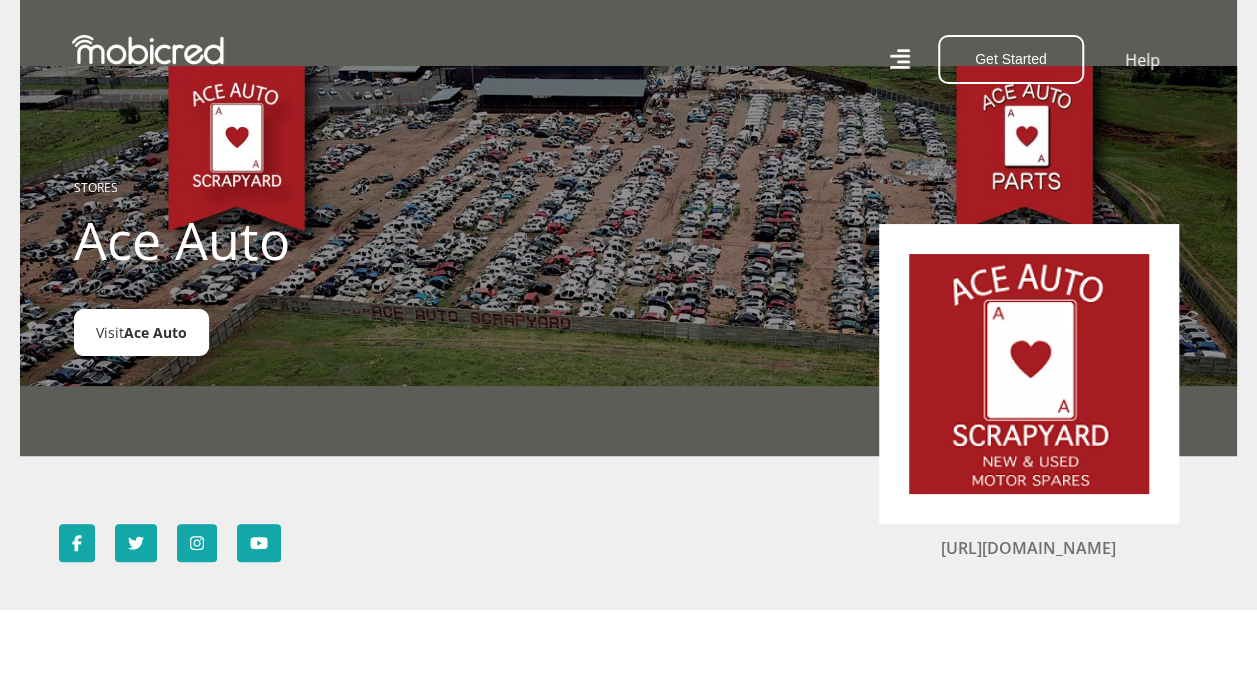 click on "Visit  Ace Auto" at bounding box center [141, 332] 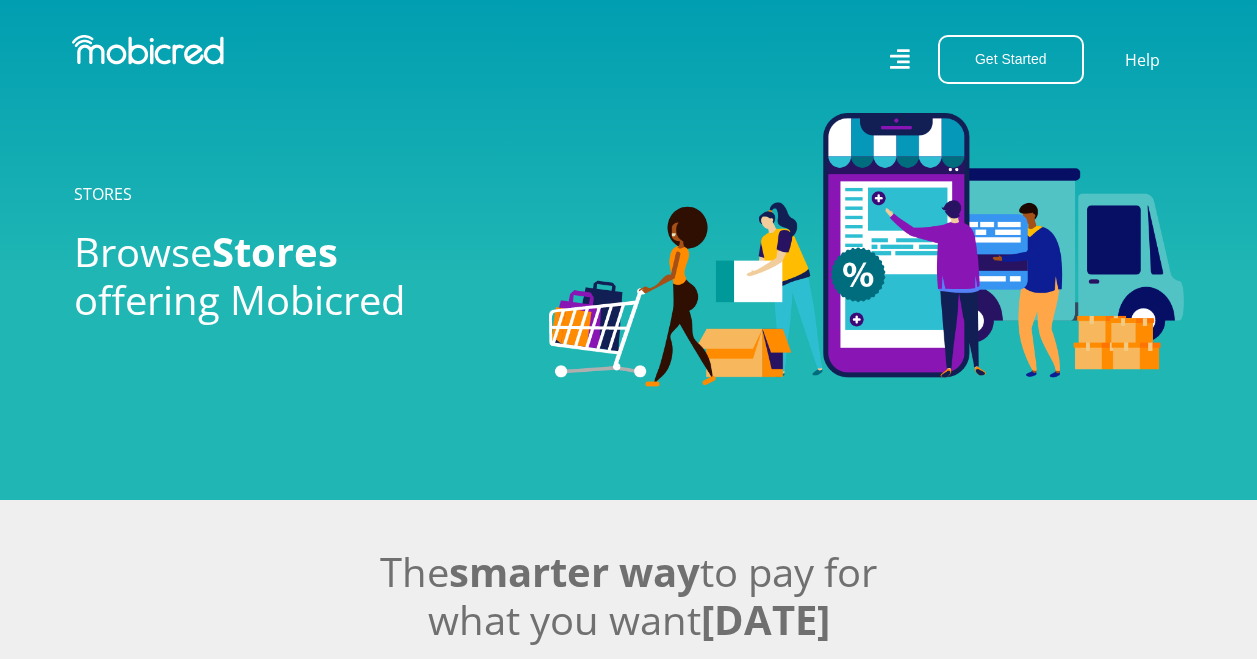 scroll, scrollTop: 0, scrollLeft: 0, axis: both 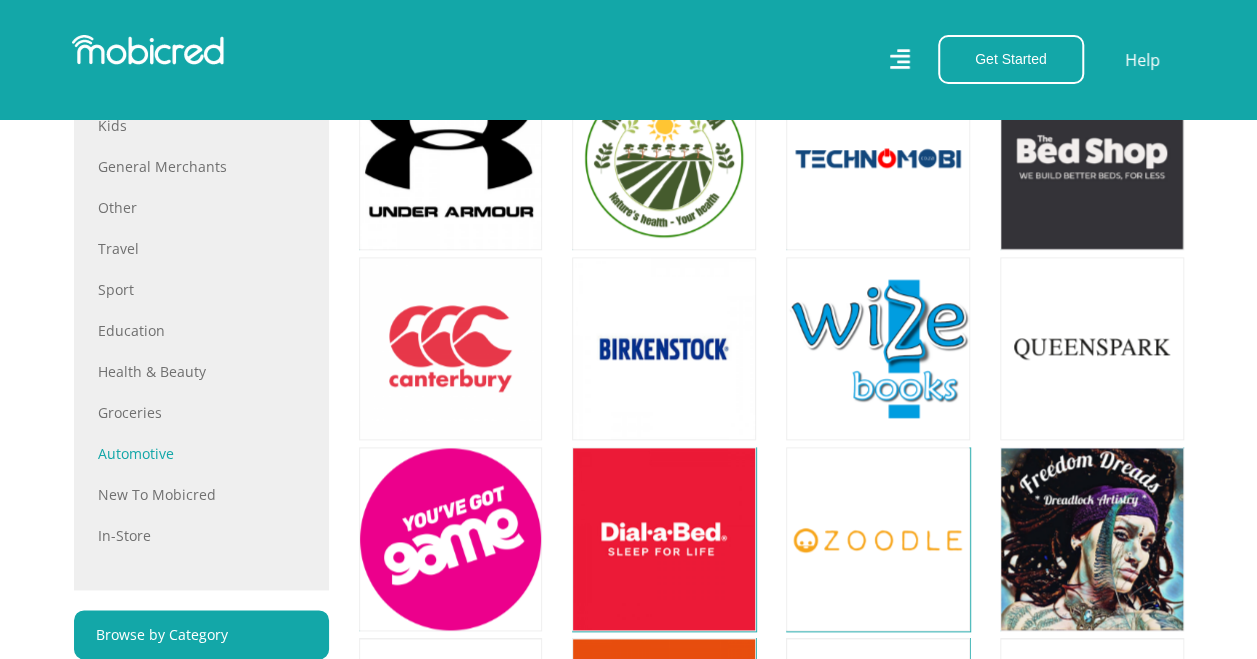 click on "Automotive" at bounding box center [201, 453] 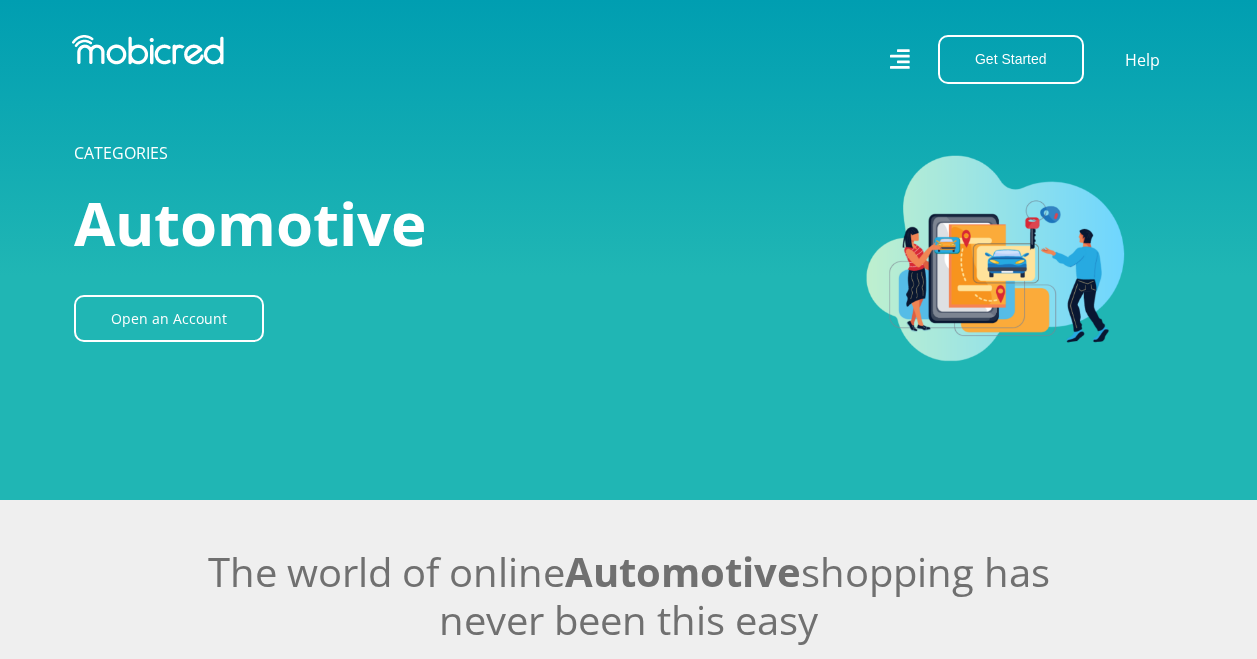 scroll, scrollTop: 0, scrollLeft: 0, axis: both 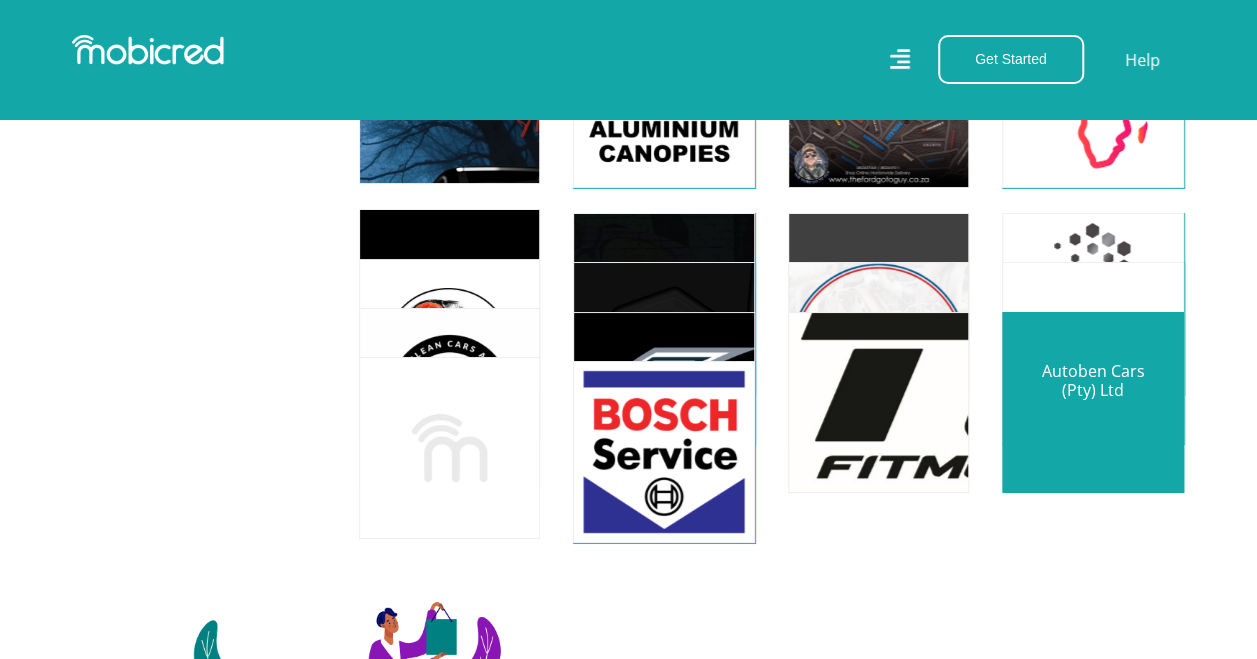 click at bounding box center [1092, 402] 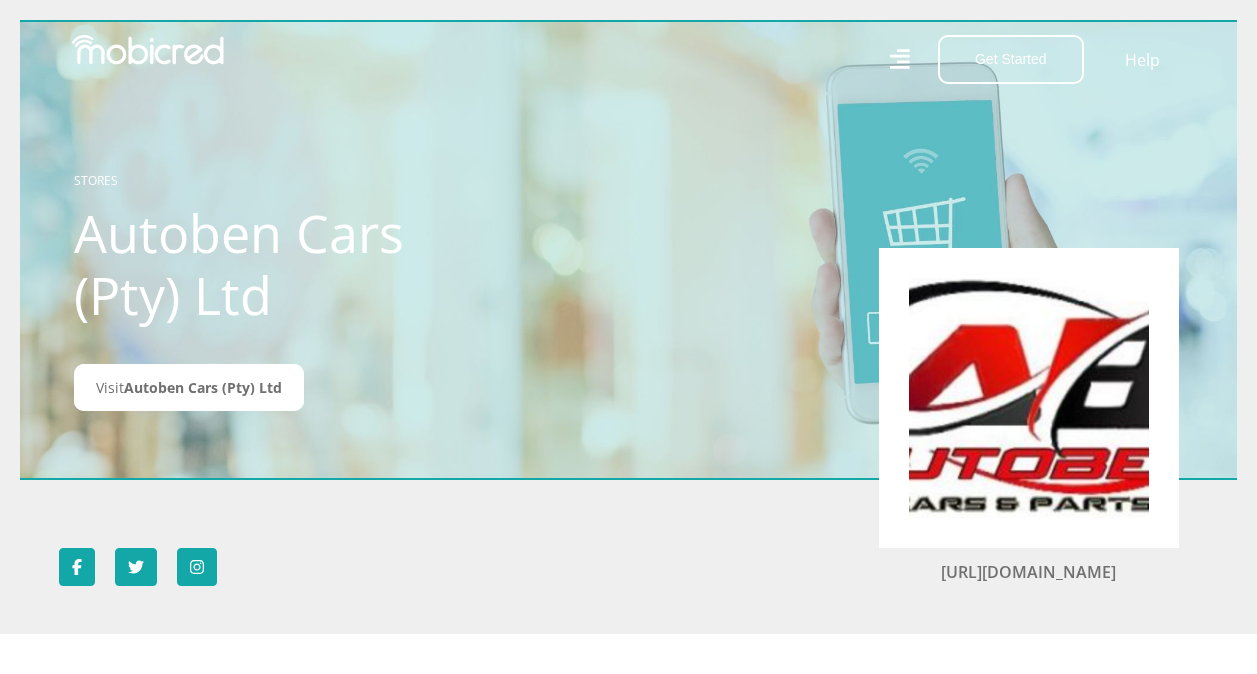 scroll, scrollTop: 0, scrollLeft: 0, axis: both 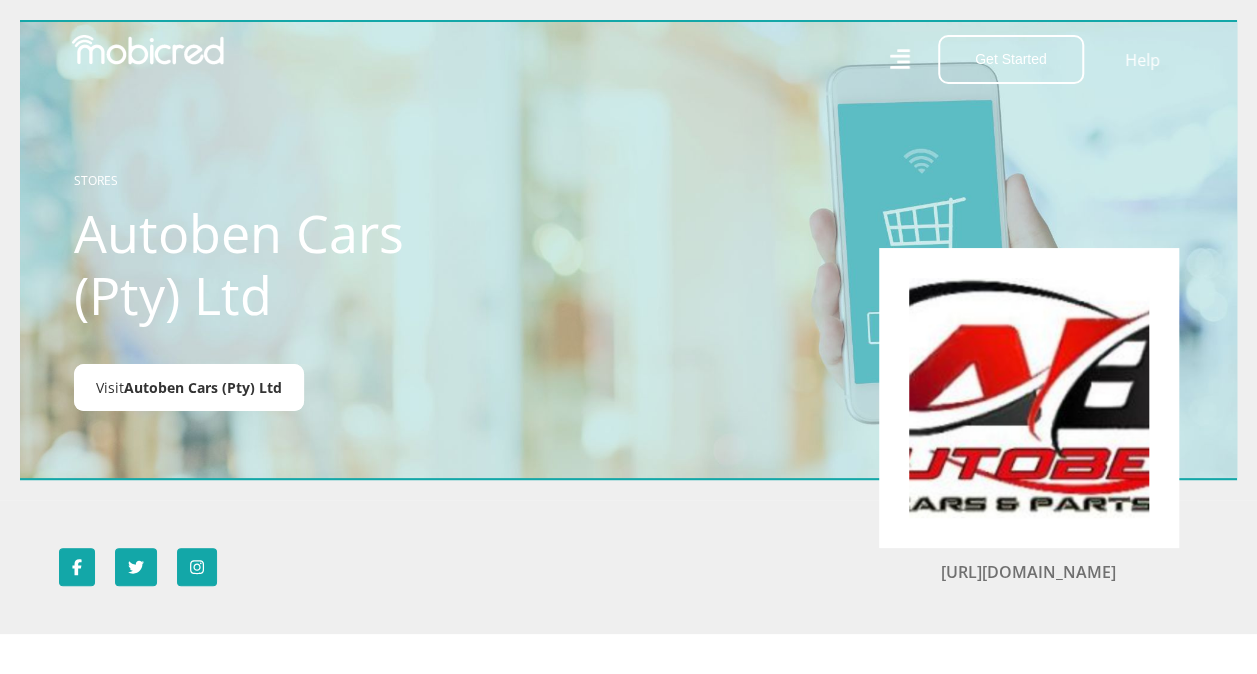 click on "Autoben Cars (Pty) Ltd" at bounding box center (203, 387) 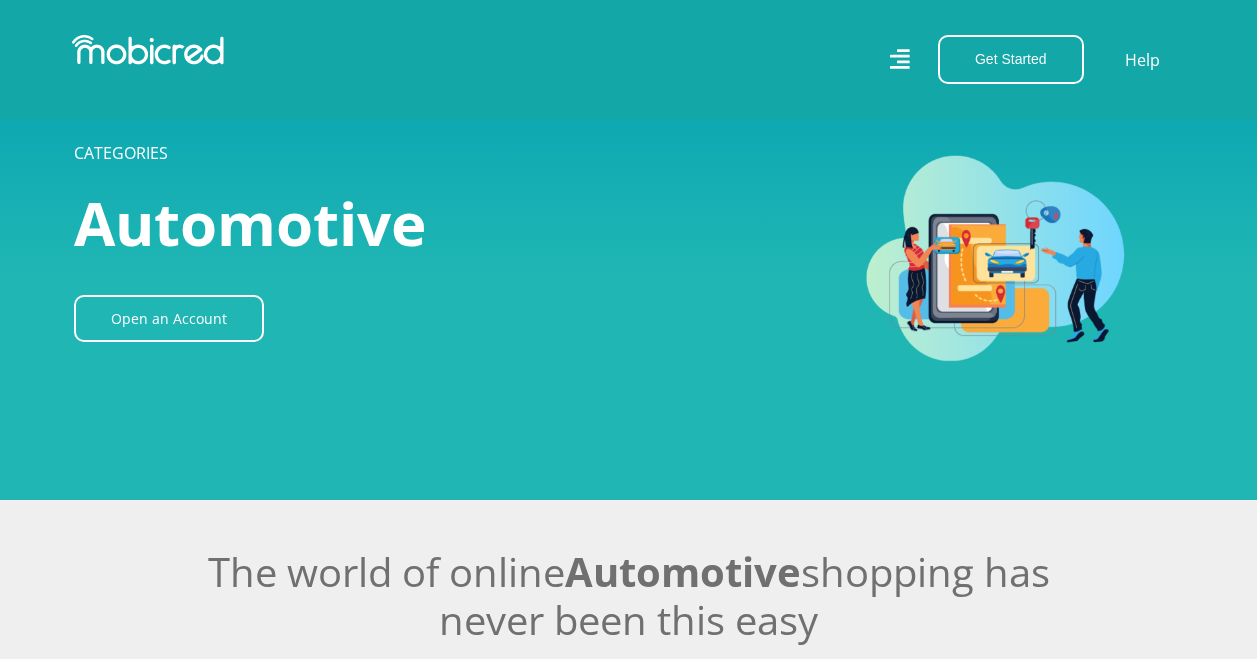 scroll, scrollTop: 3554, scrollLeft: 0, axis: vertical 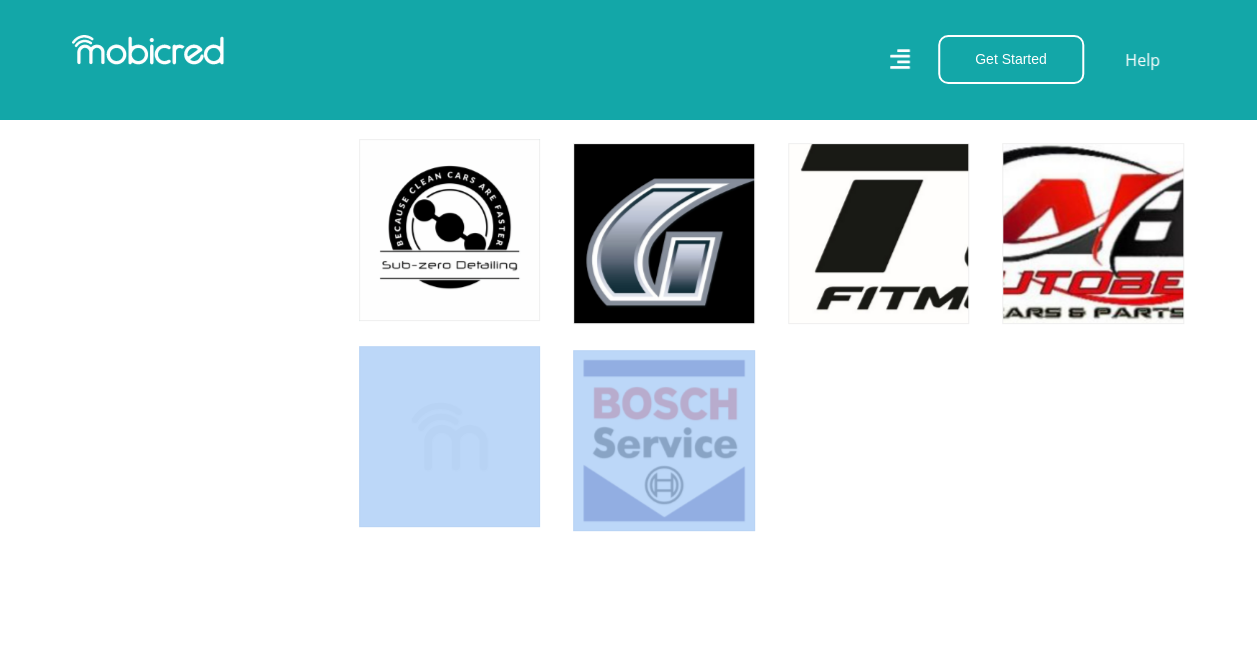 drag, startPoint x: 890, startPoint y: 523, endPoint x: 1148, endPoint y: 536, distance: 258.3273 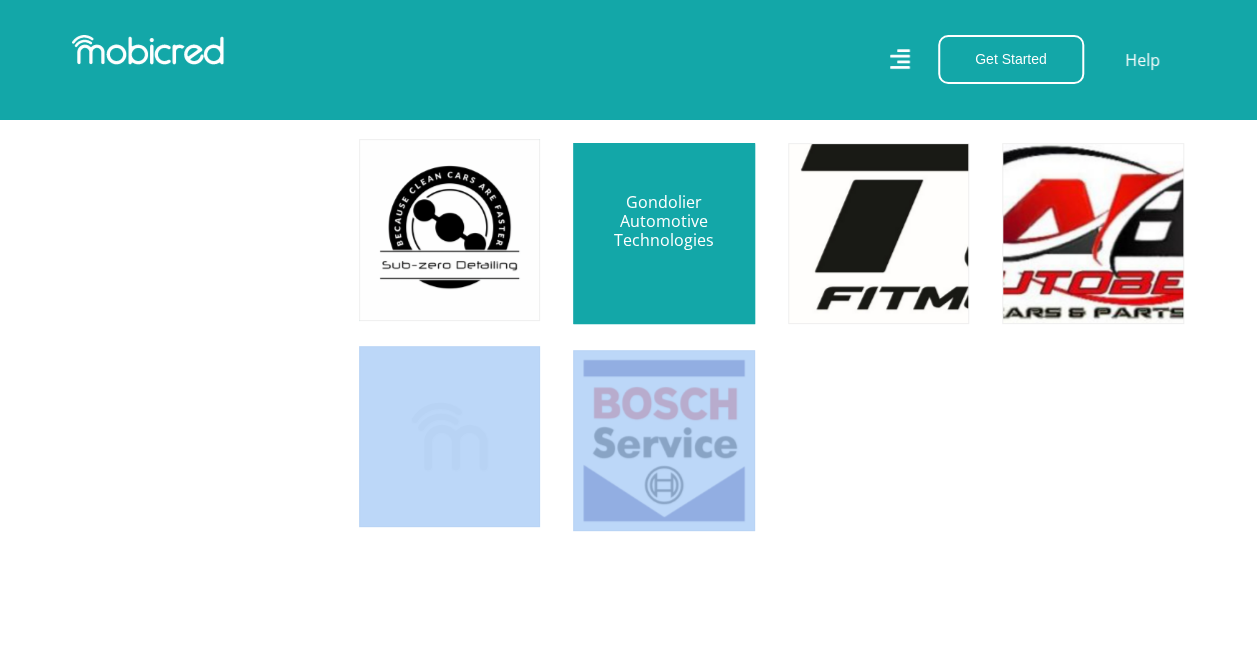 click at bounding box center (663, 233) 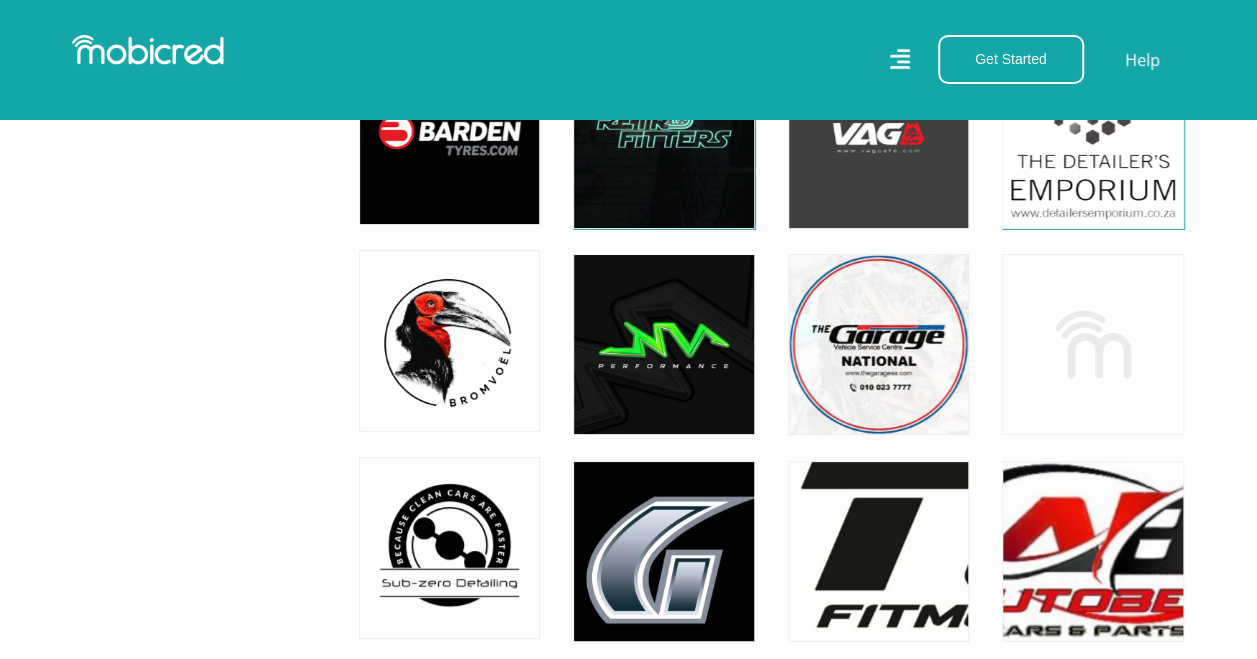 scroll, scrollTop: 3713, scrollLeft: 0, axis: vertical 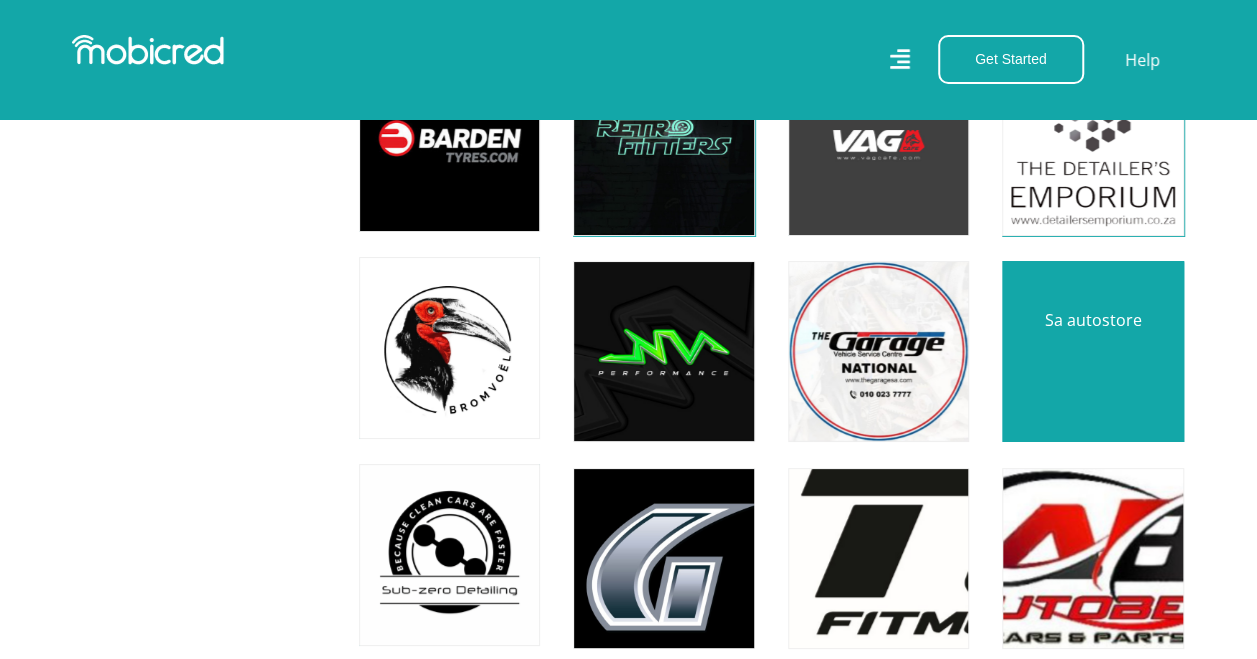 click at bounding box center (1092, 351) 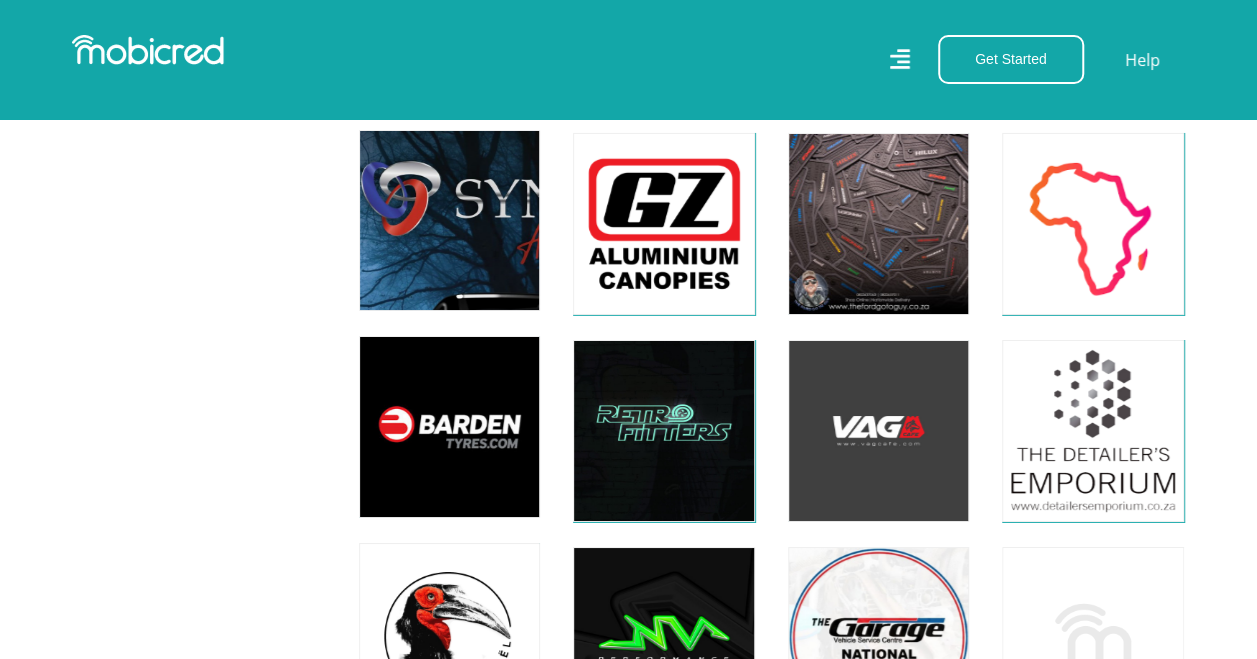 scroll, scrollTop: 3382, scrollLeft: 0, axis: vertical 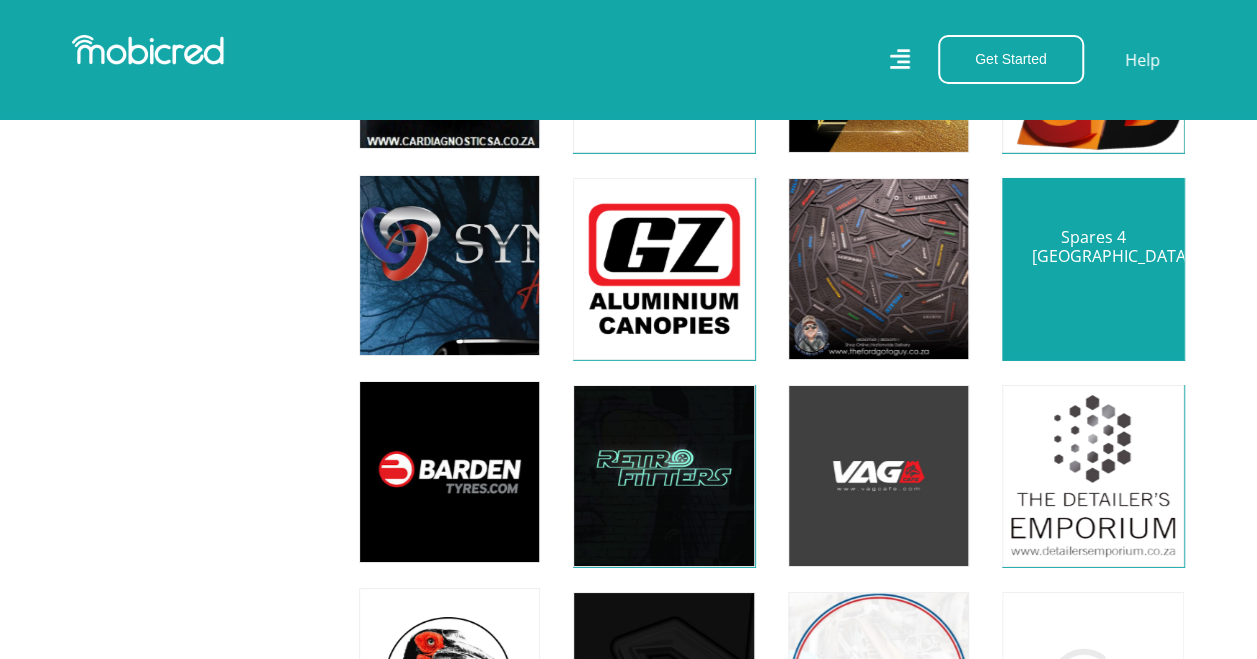click at bounding box center (1092, 268) 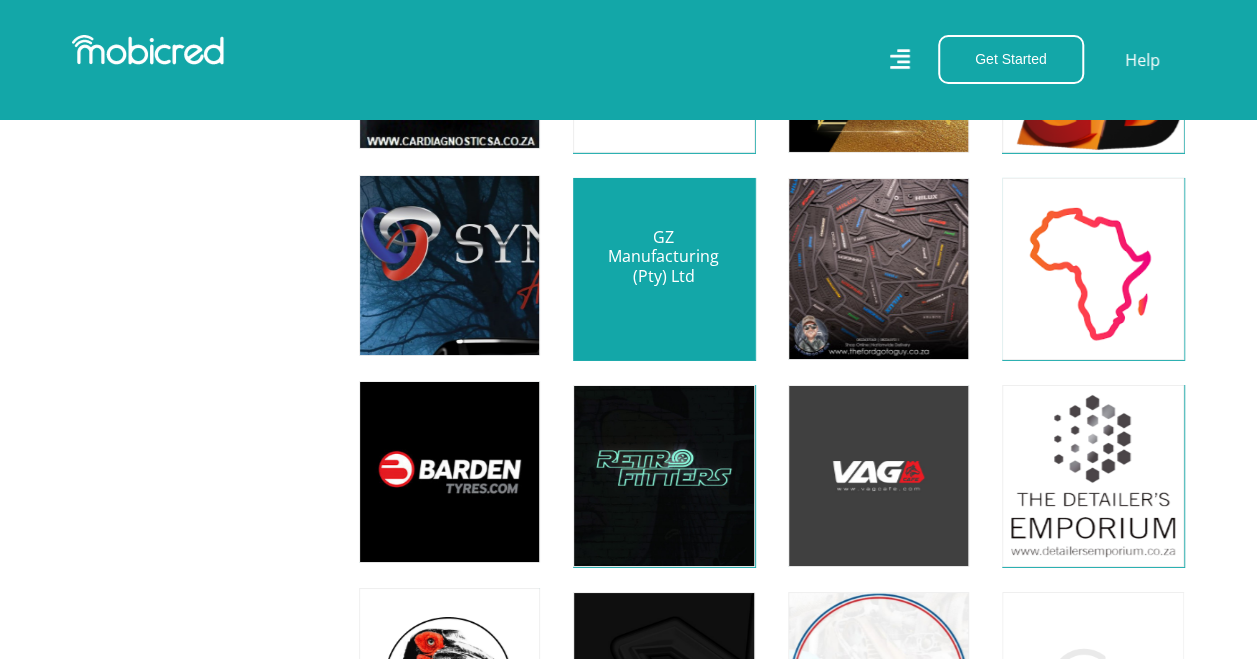 click at bounding box center [663, 268] 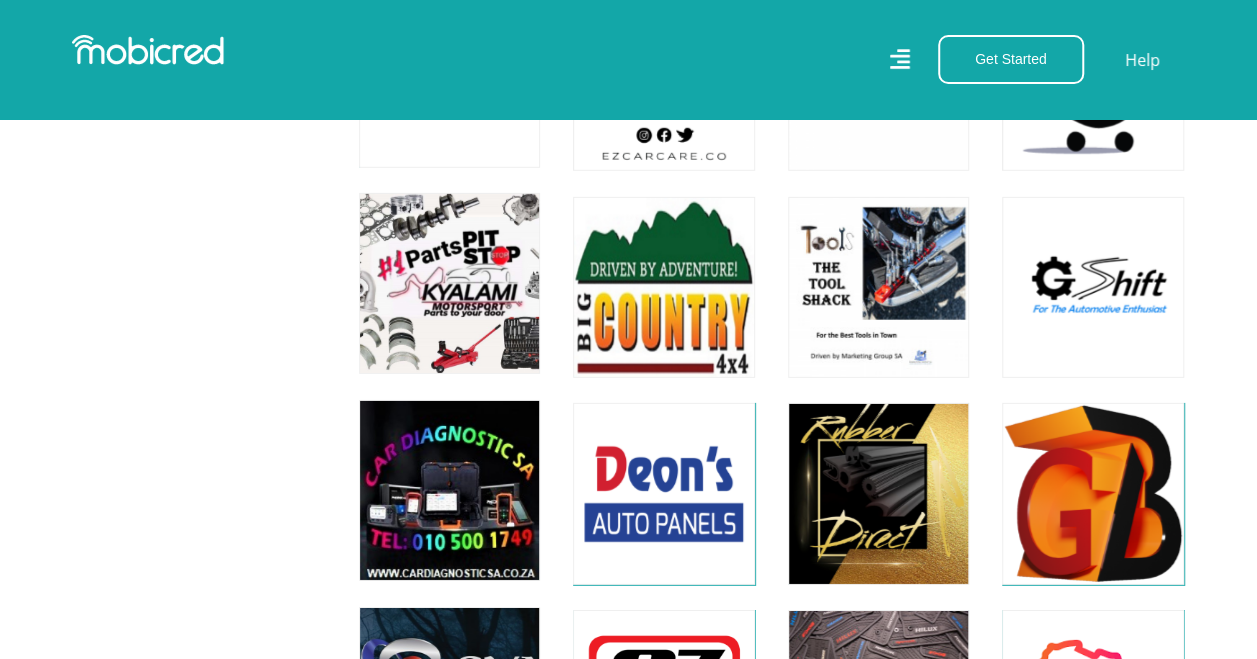scroll, scrollTop: 2944, scrollLeft: 0, axis: vertical 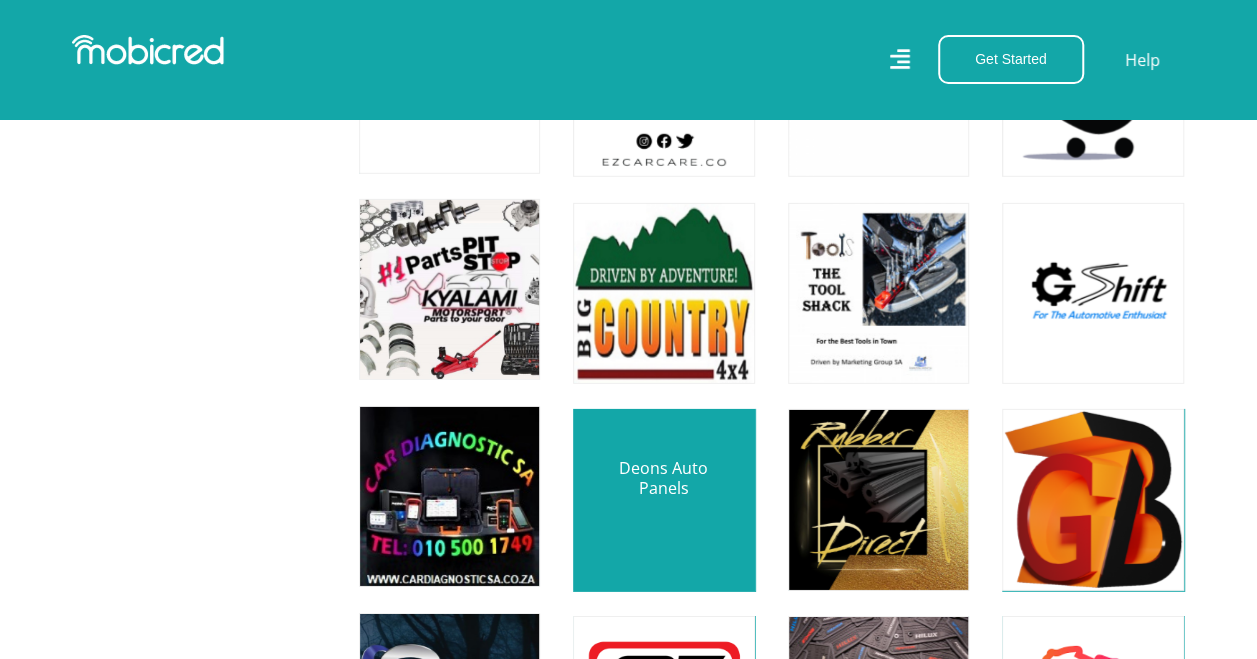 click at bounding box center (663, 500) 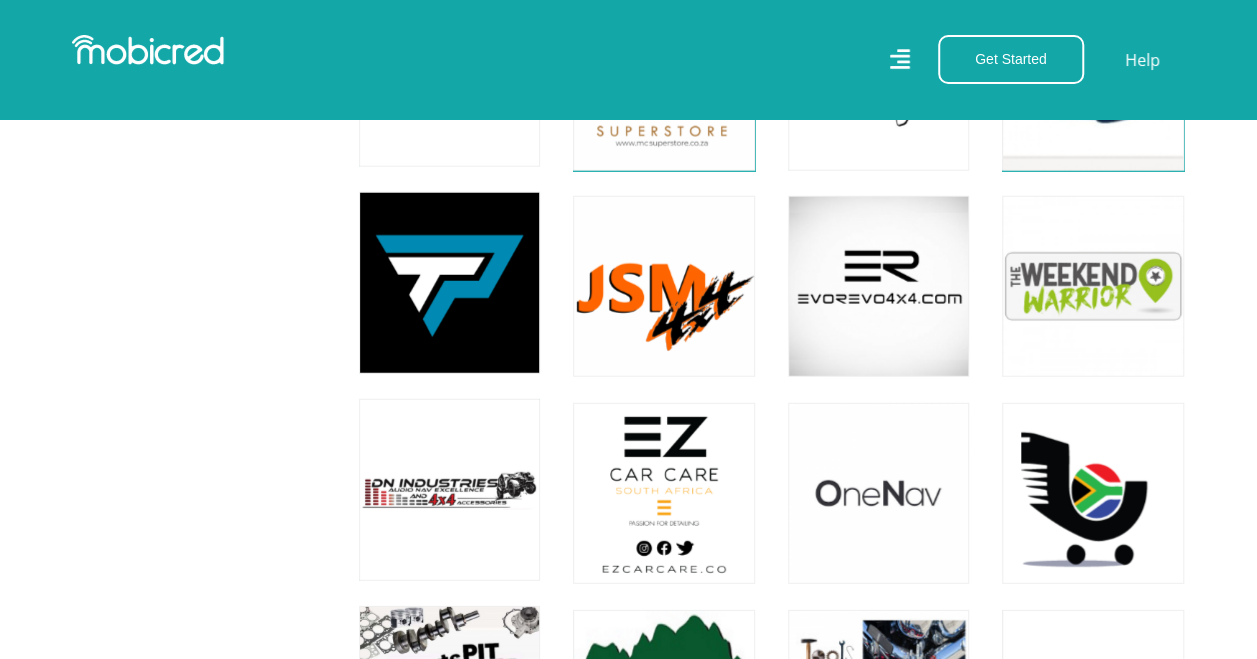 scroll, scrollTop: 2518, scrollLeft: 0, axis: vertical 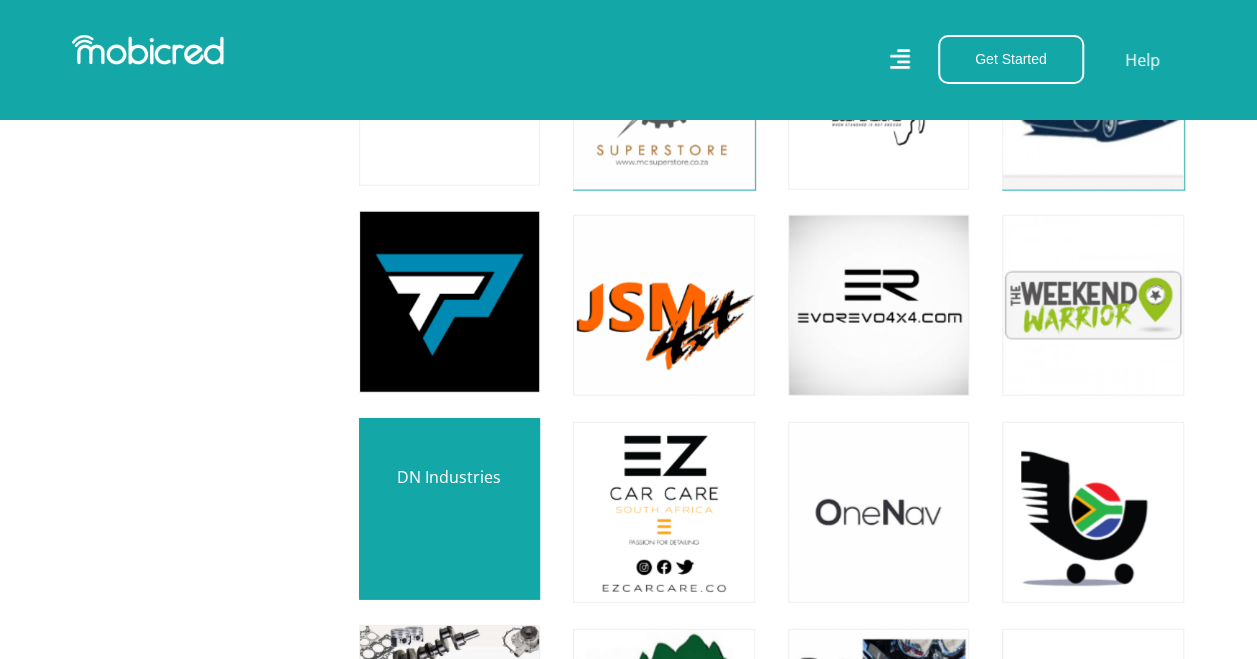 click at bounding box center [449, 508] 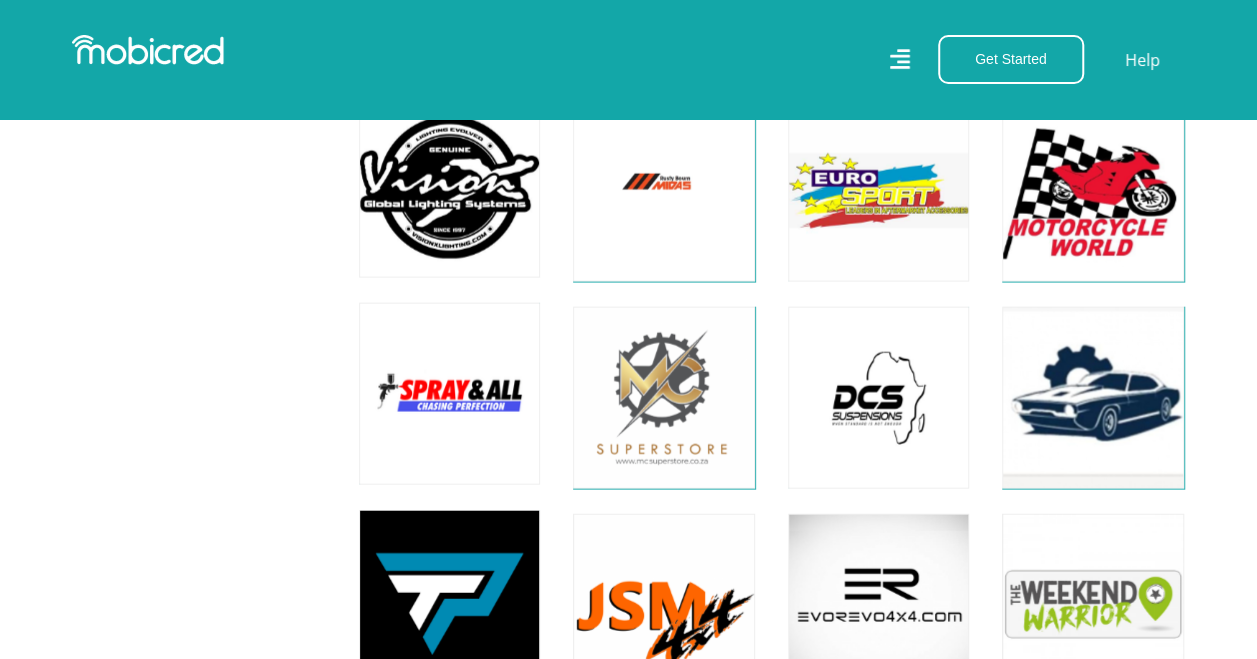 scroll, scrollTop: 2162, scrollLeft: 0, axis: vertical 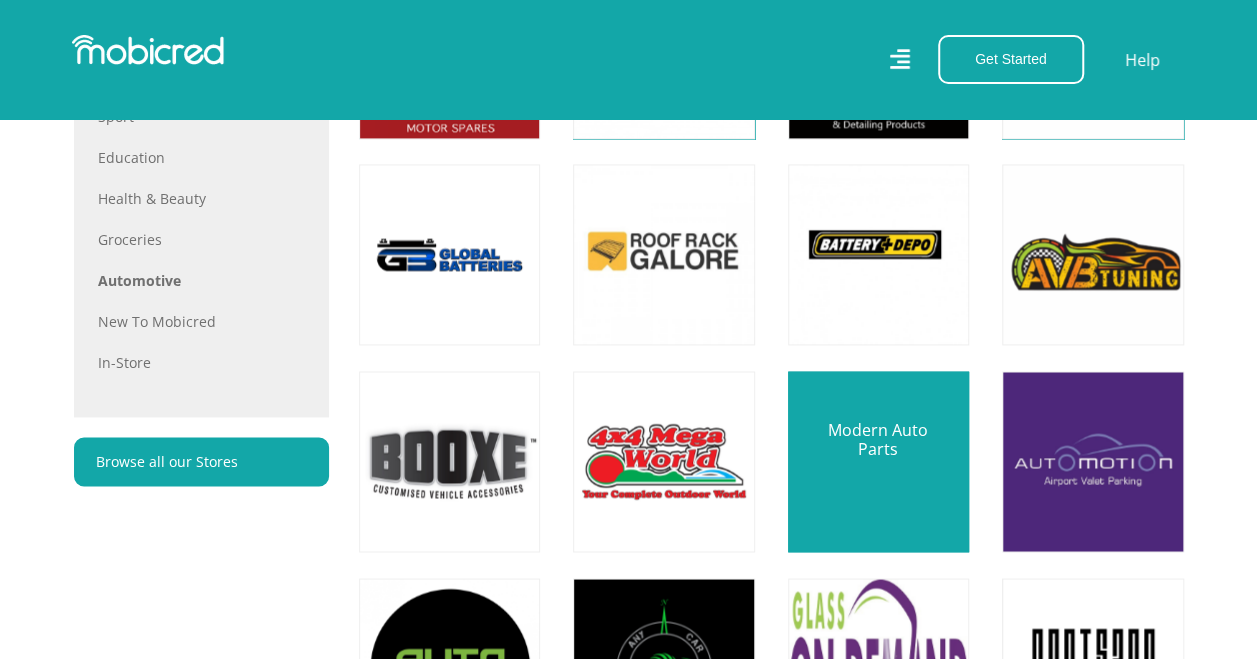 click at bounding box center (878, 461) 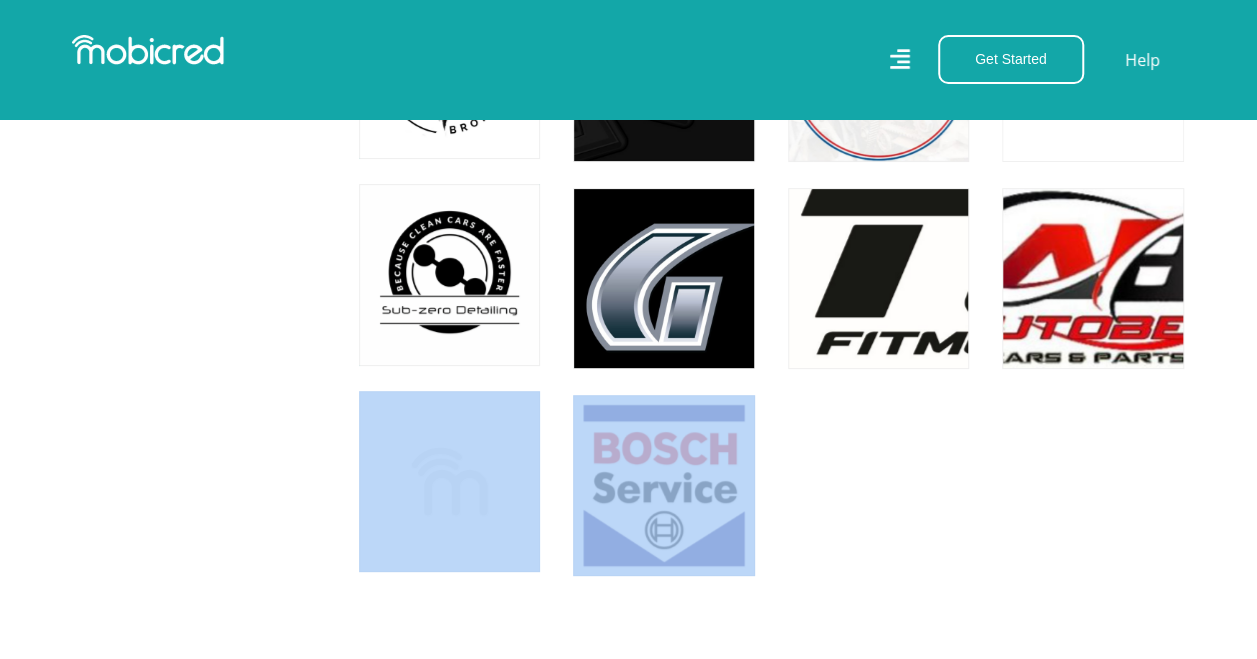 scroll, scrollTop: 3987, scrollLeft: 0, axis: vertical 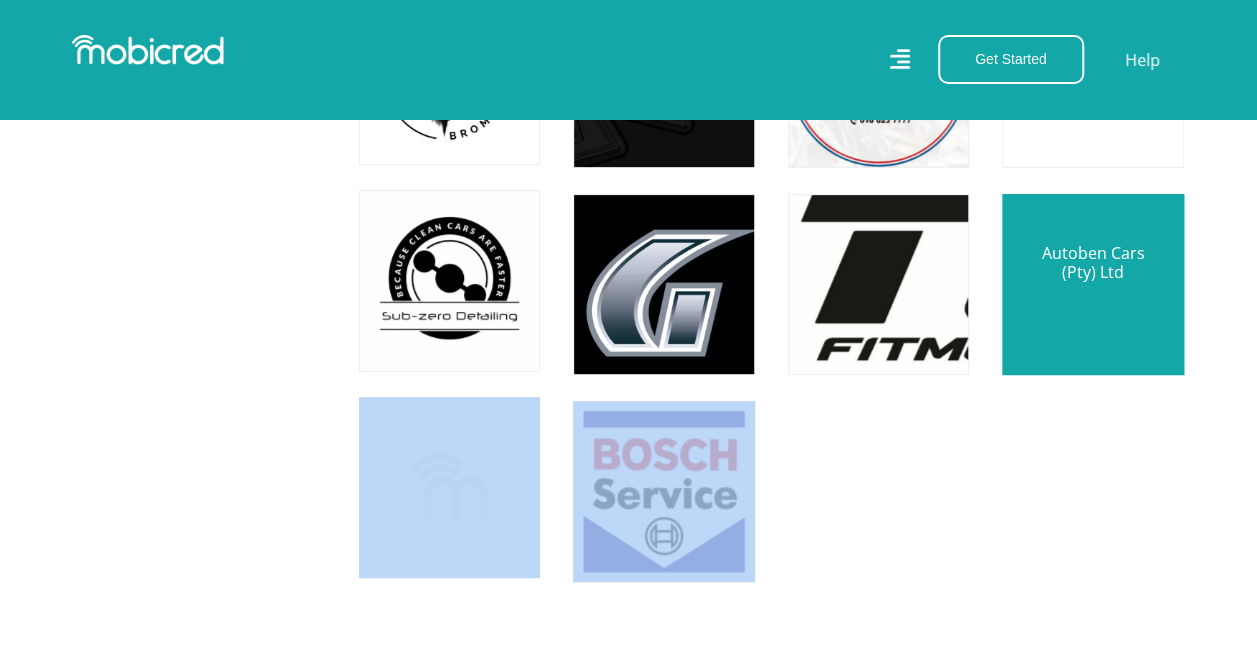 click at bounding box center [1092, 284] 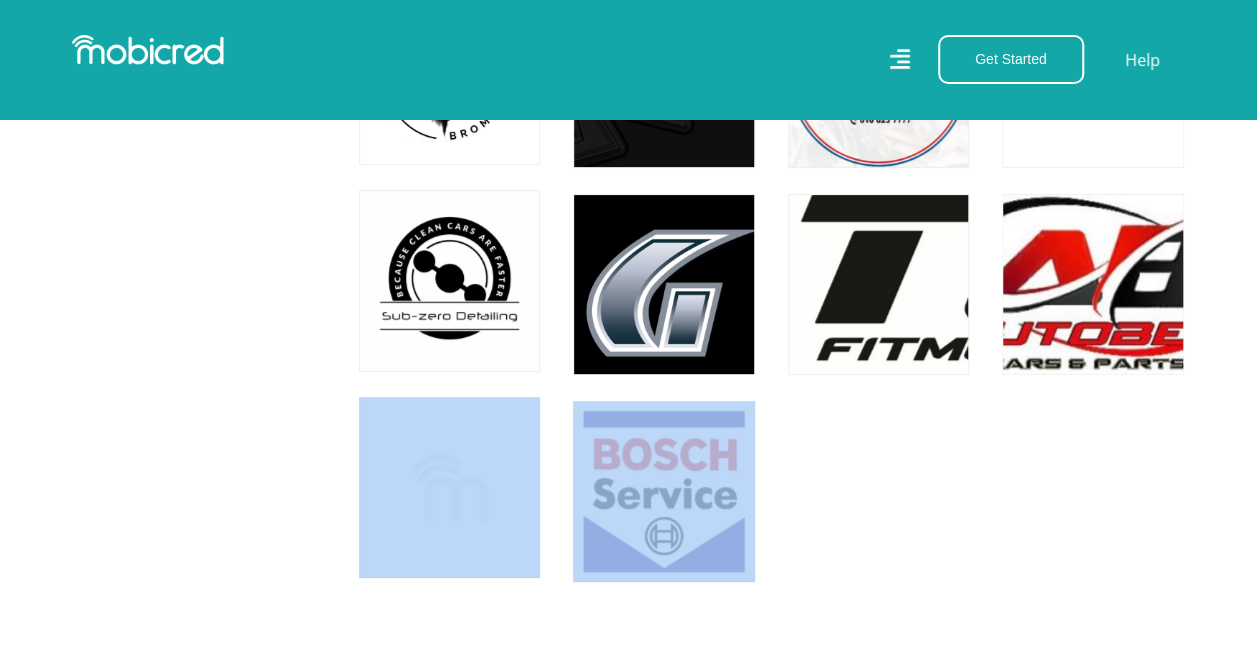 click on "Tiger Wheel & Tyre" at bounding box center (771, -1151) 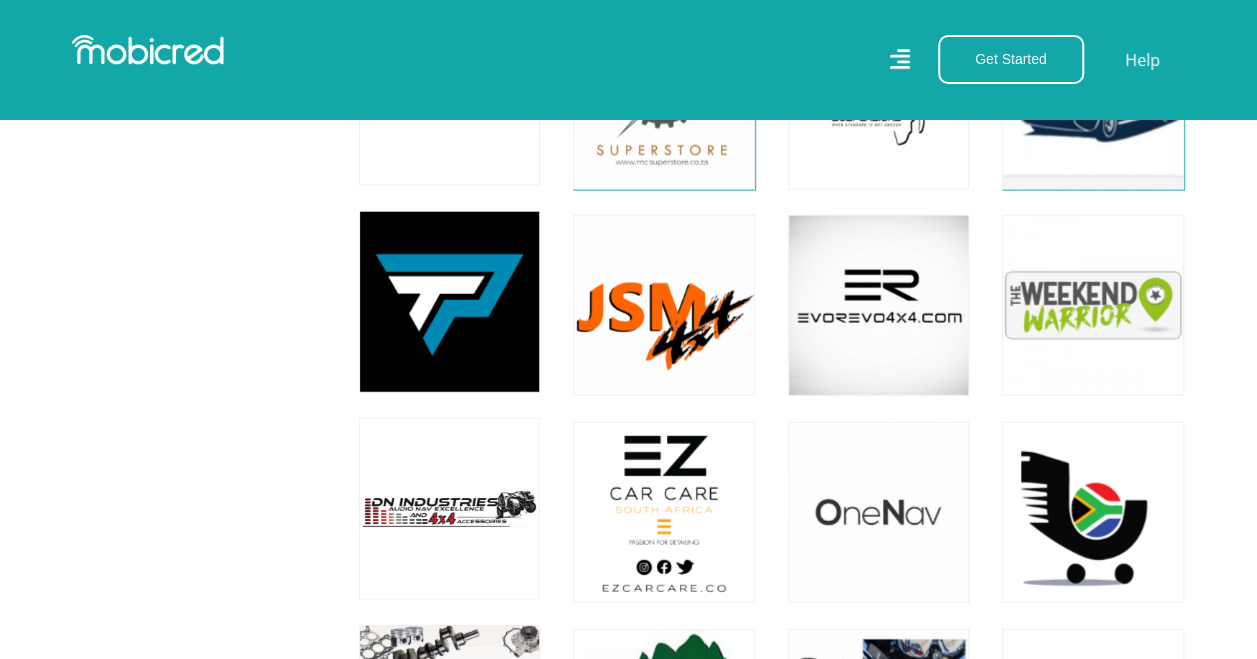 scroll, scrollTop: 2505, scrollLeft: 0, axis: vertical 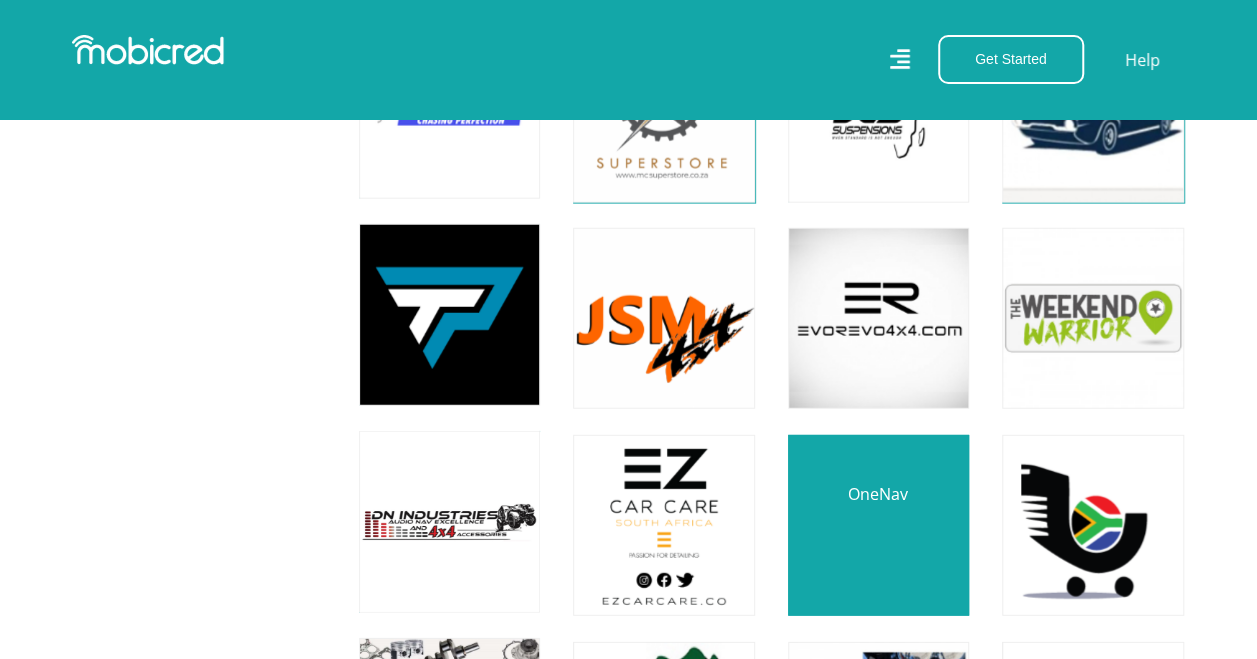 click at bounding box center (878, 525) 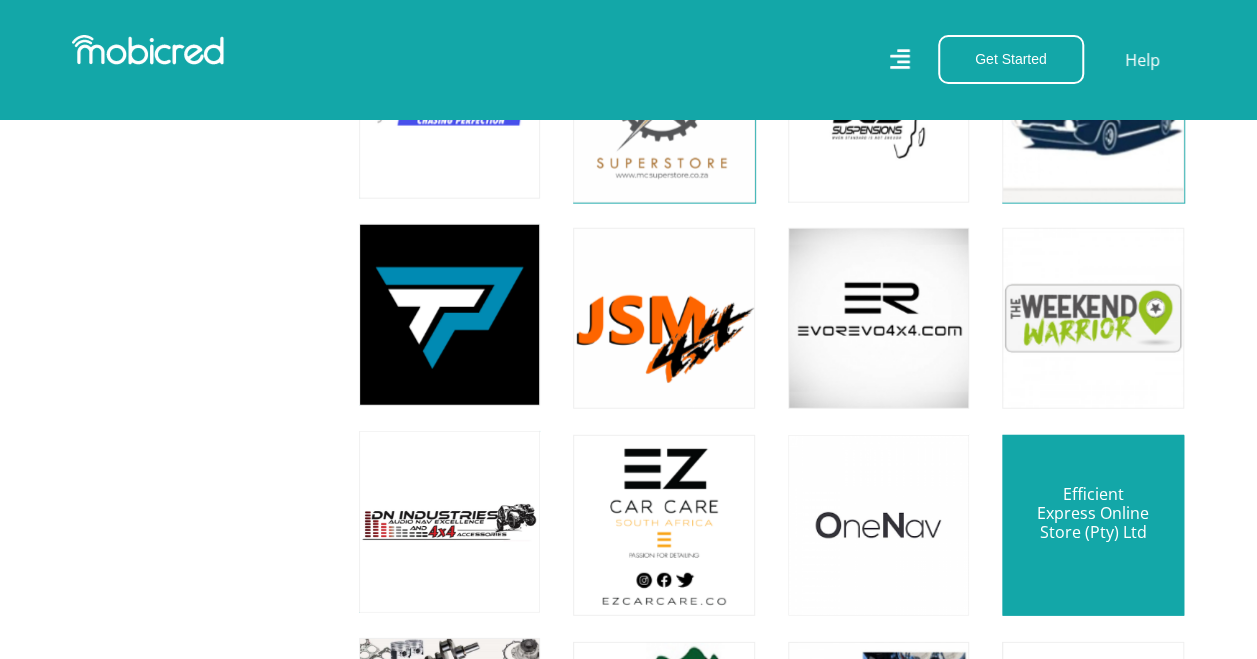 click at bounding box center (1092, 525) 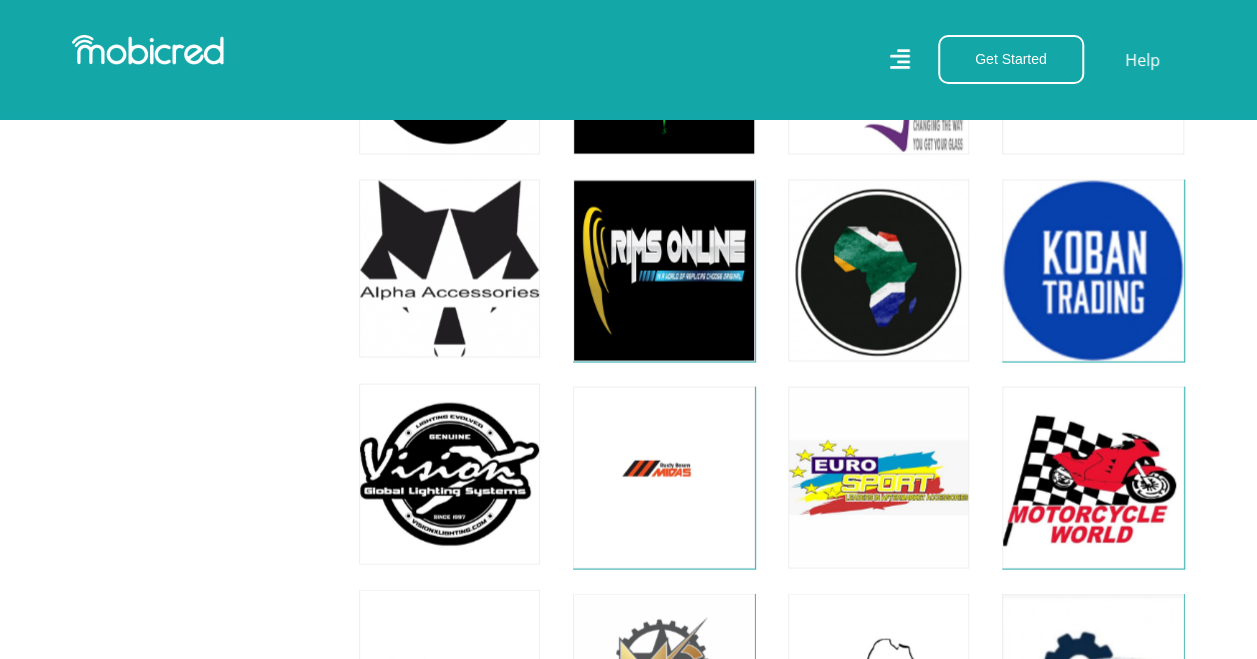 scroll, scrollTop: 1926, scrollLeft: 0, axis: vertical 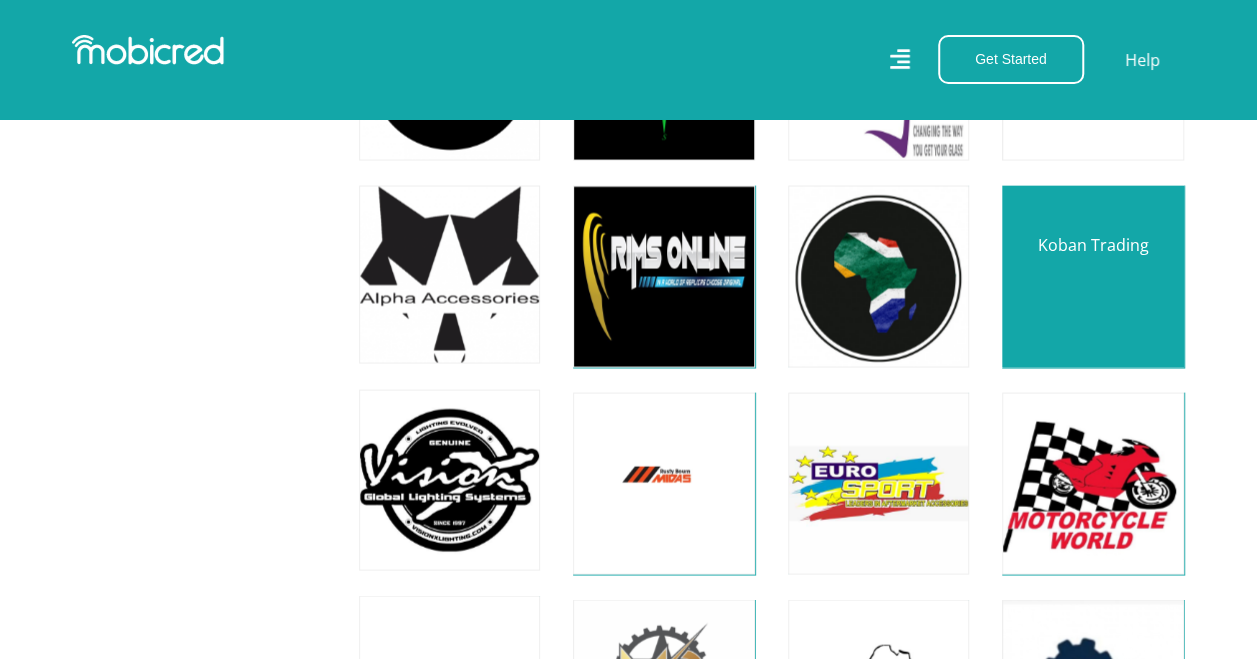 click at bounding box center (1092, 277) 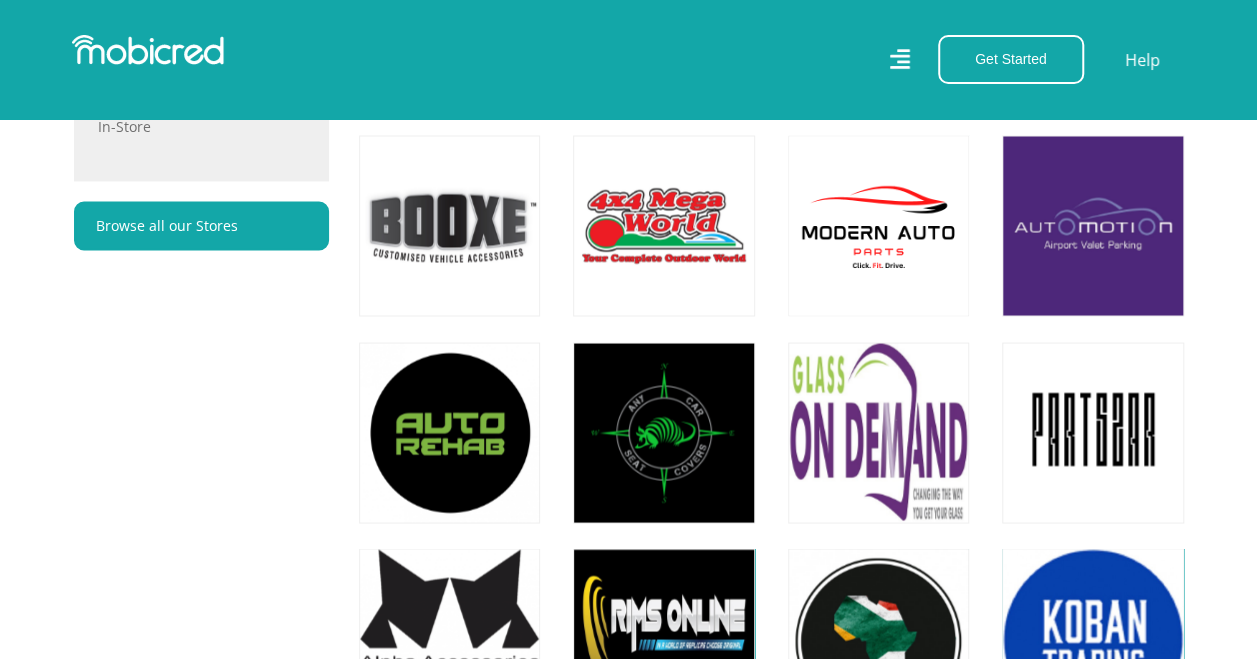 scroll, scrollTop: 1538, scrollLeft: 0, axis: vertical 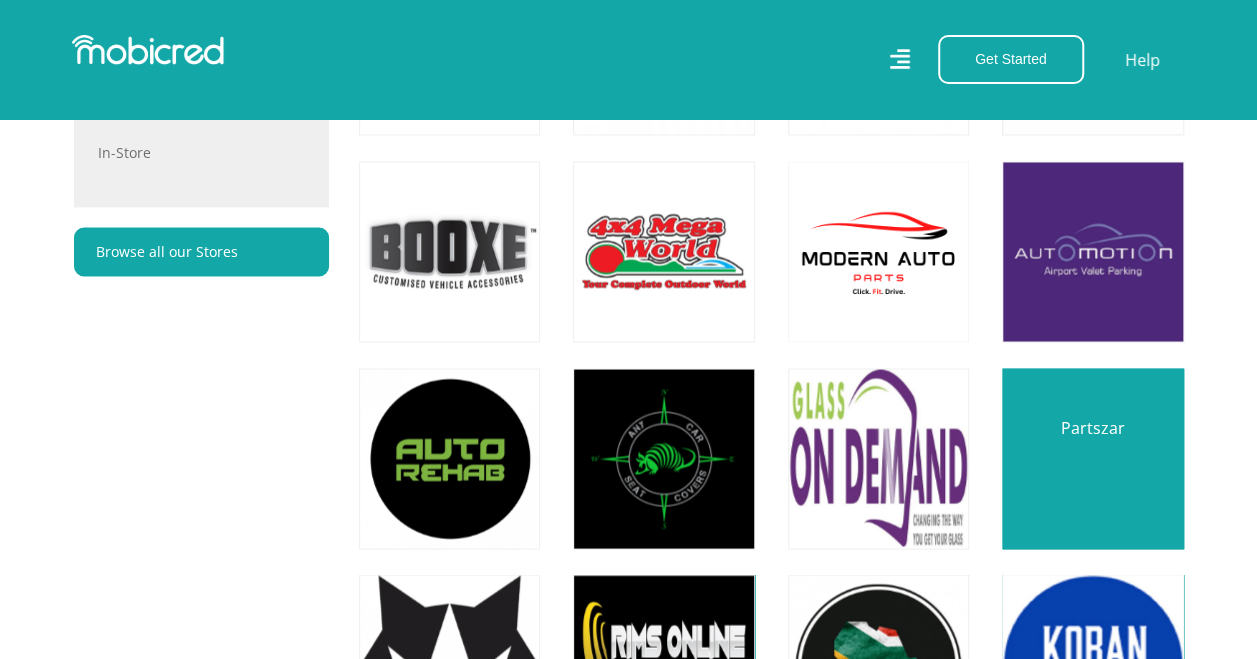 click at bounding box center (1092, 458) 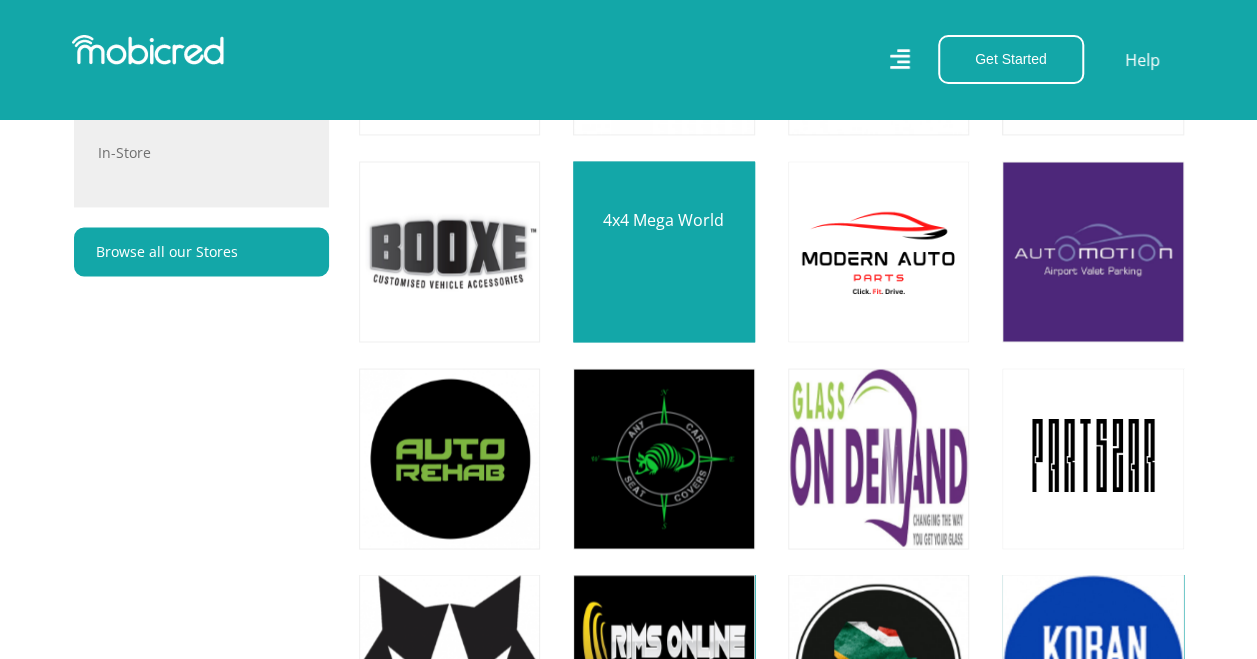 click at bounding box center [663, 251] 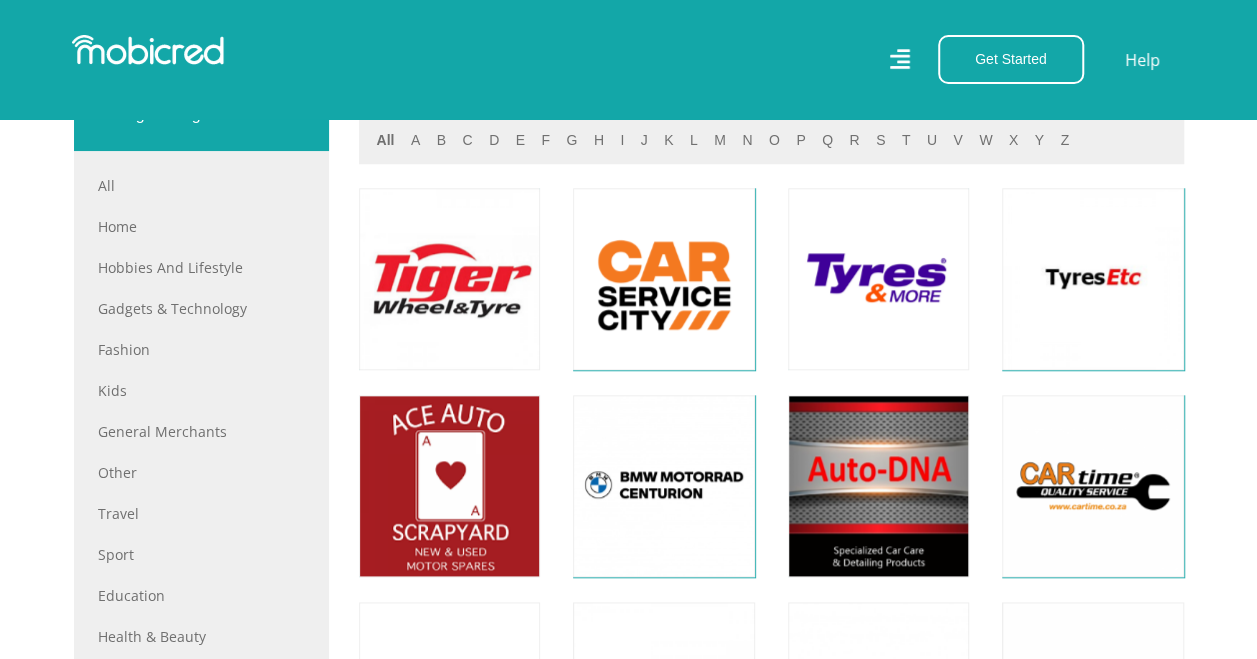 scroll, scrollTop: 883, scrollLeft: 0, axis: vertical 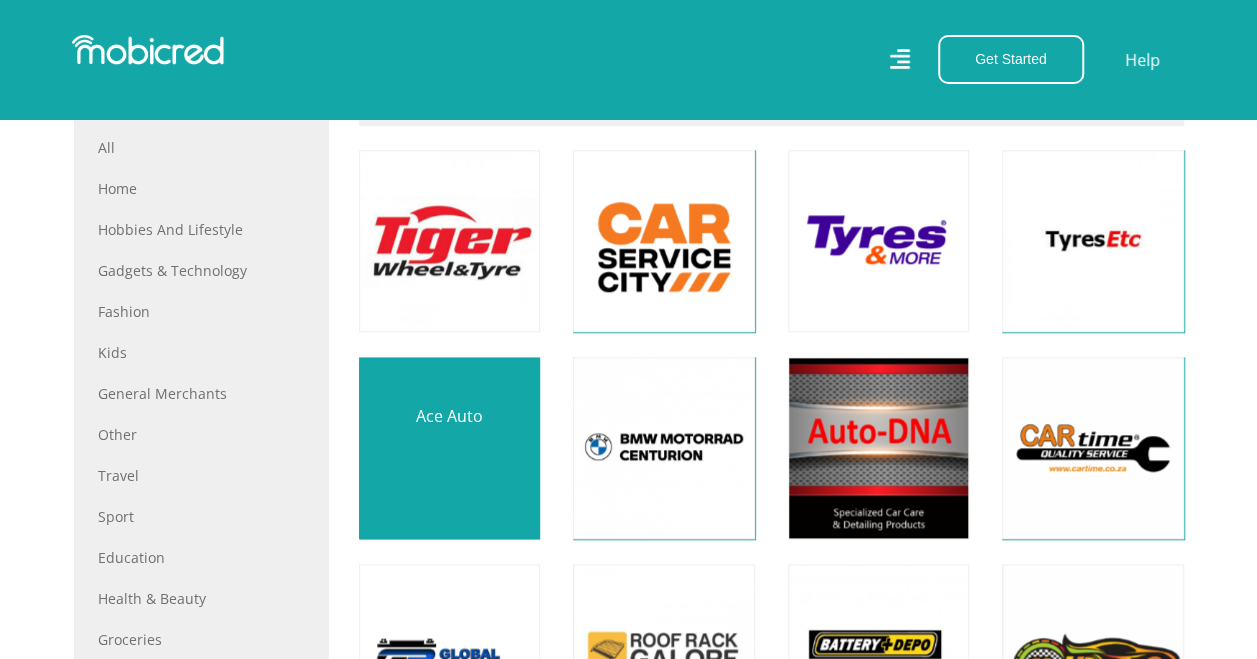 click at bounding box center [449, 447] 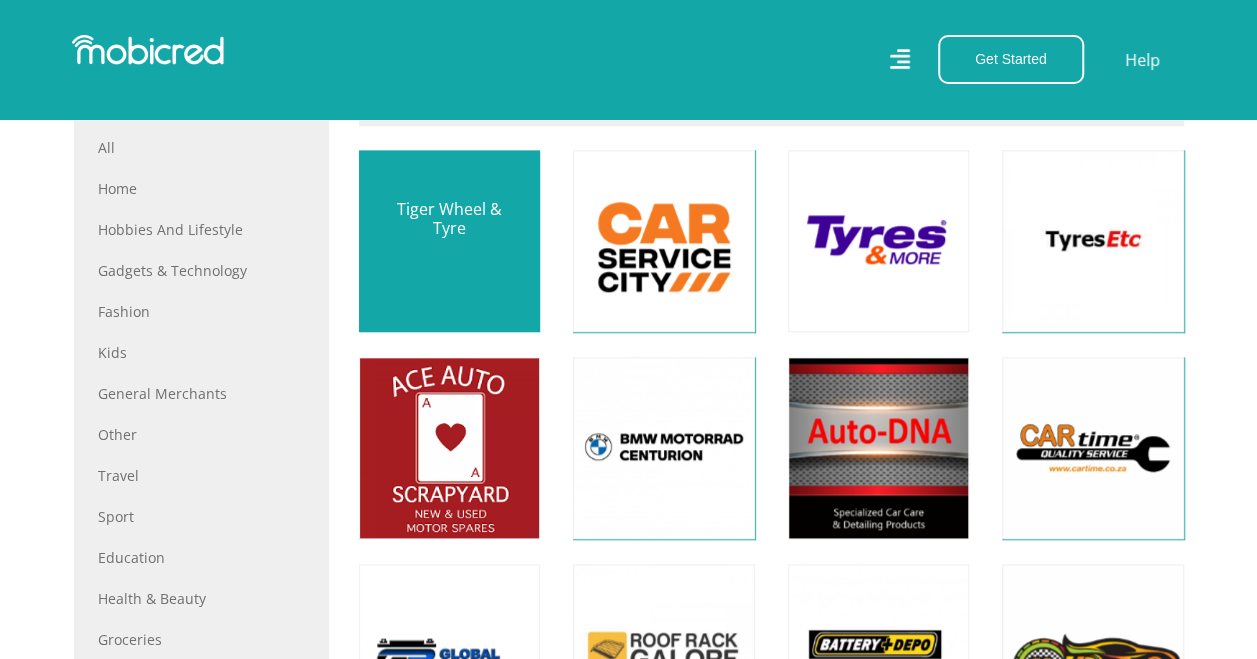 click at bounding box center [449, 240] 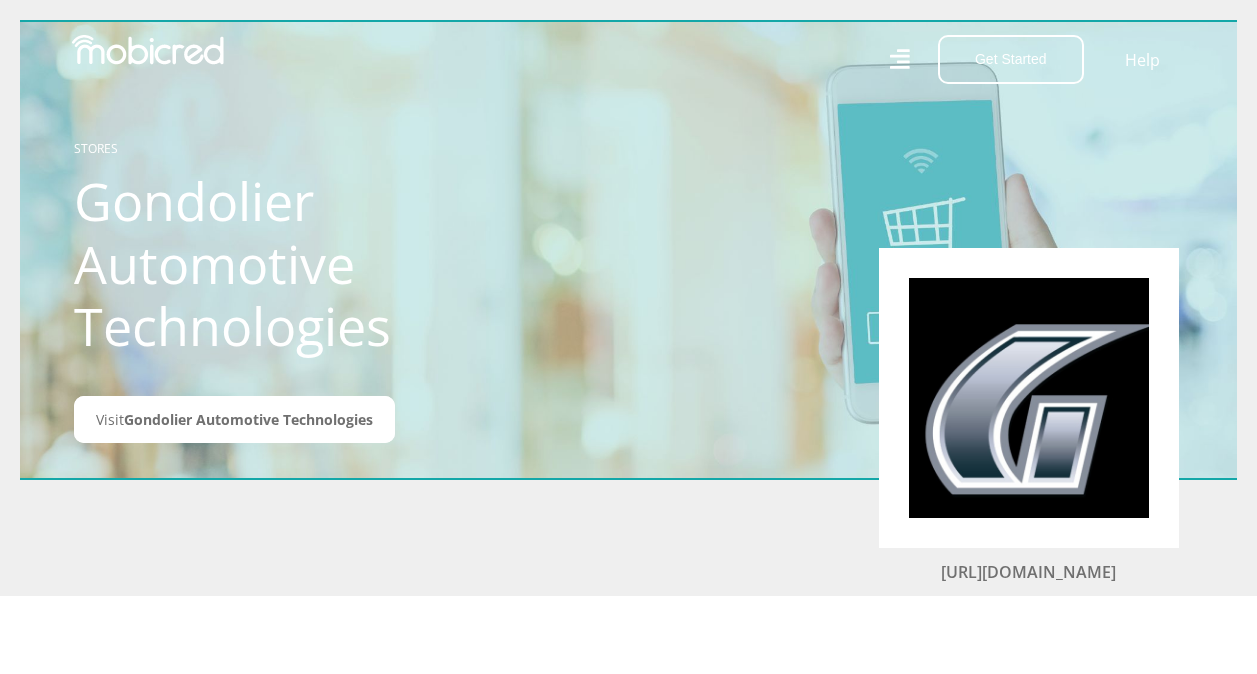 scroll, scrollTop: 0, scrollLeft: 0, axis: both 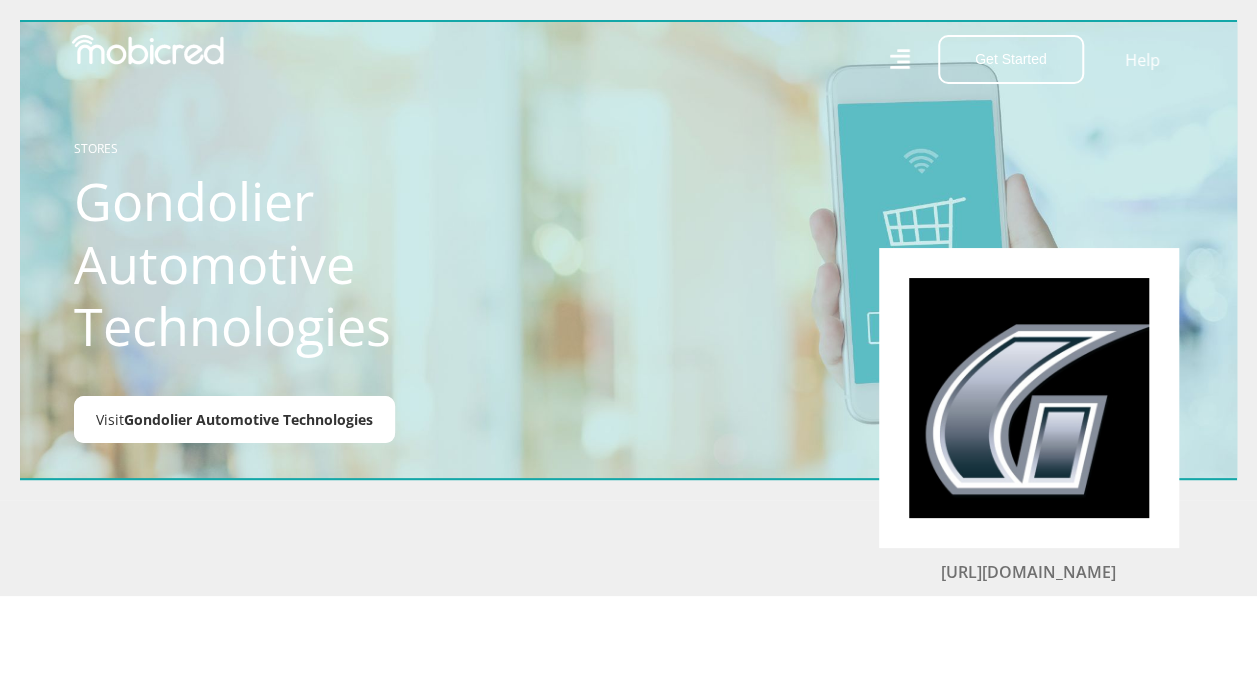 click on "Gondolier Automotive Technologies" at bounding box center (248, 419) 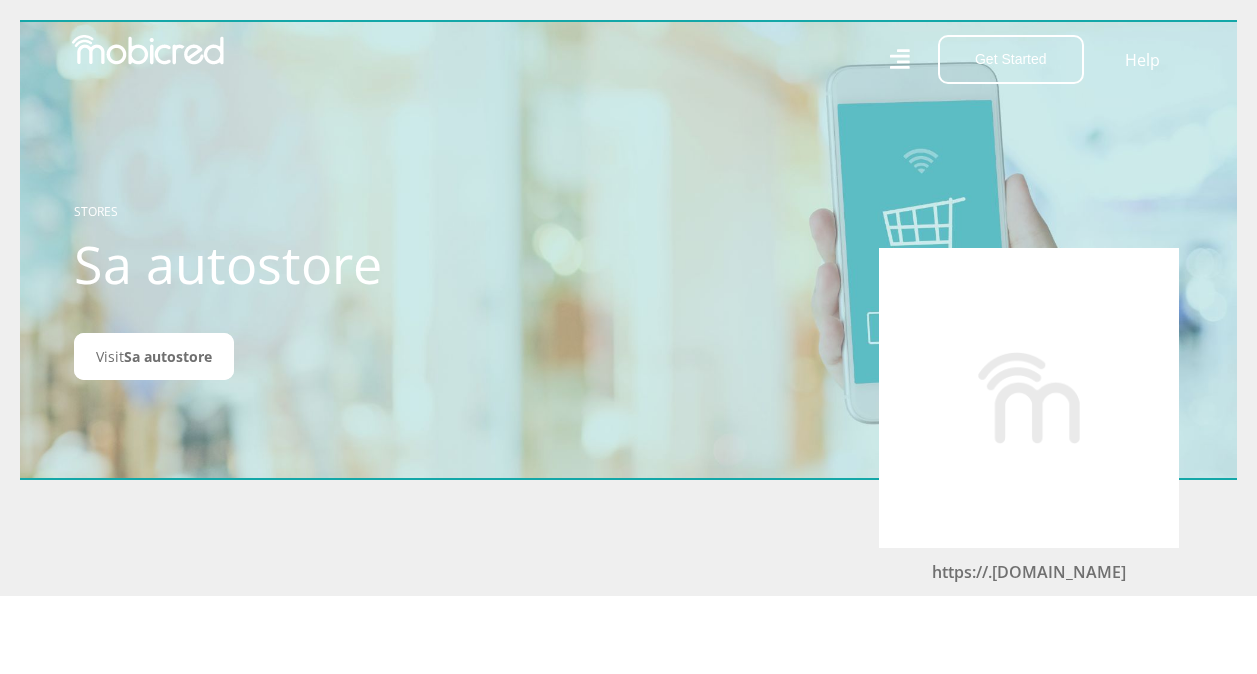 scroll, scrollTop: 0, scrollLeft: 0, axis: both 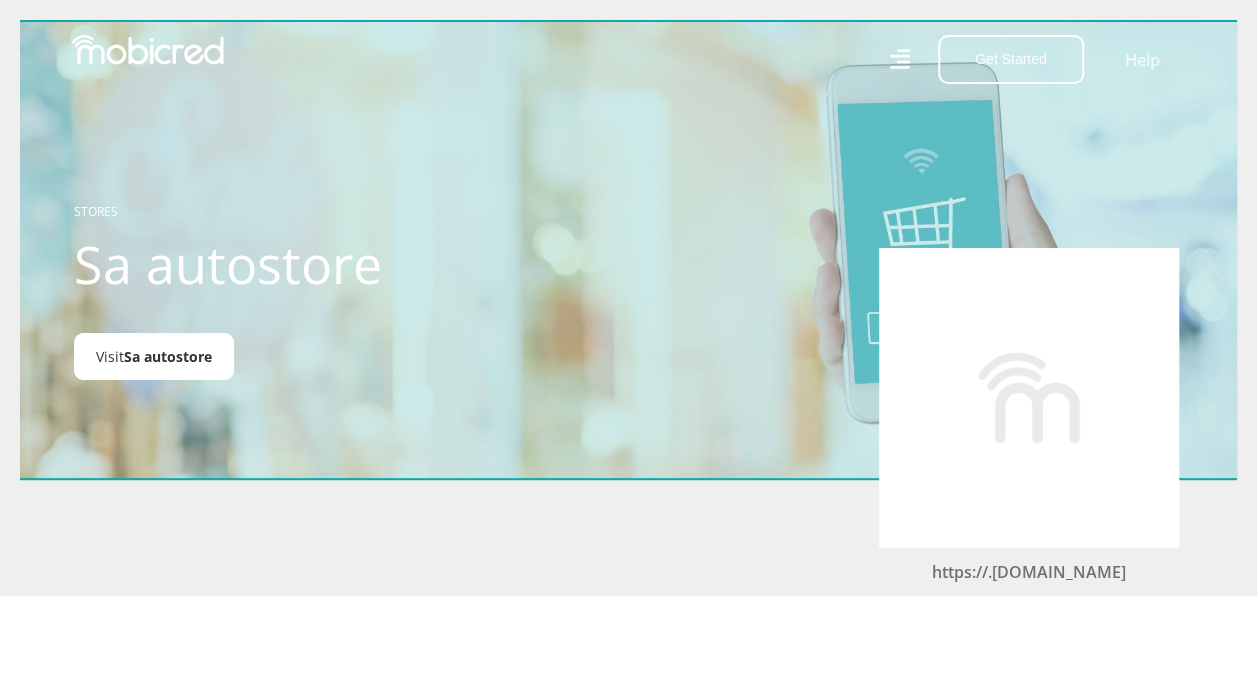 click on "Visit  Sa autostore" at bounding box center [154, 356] 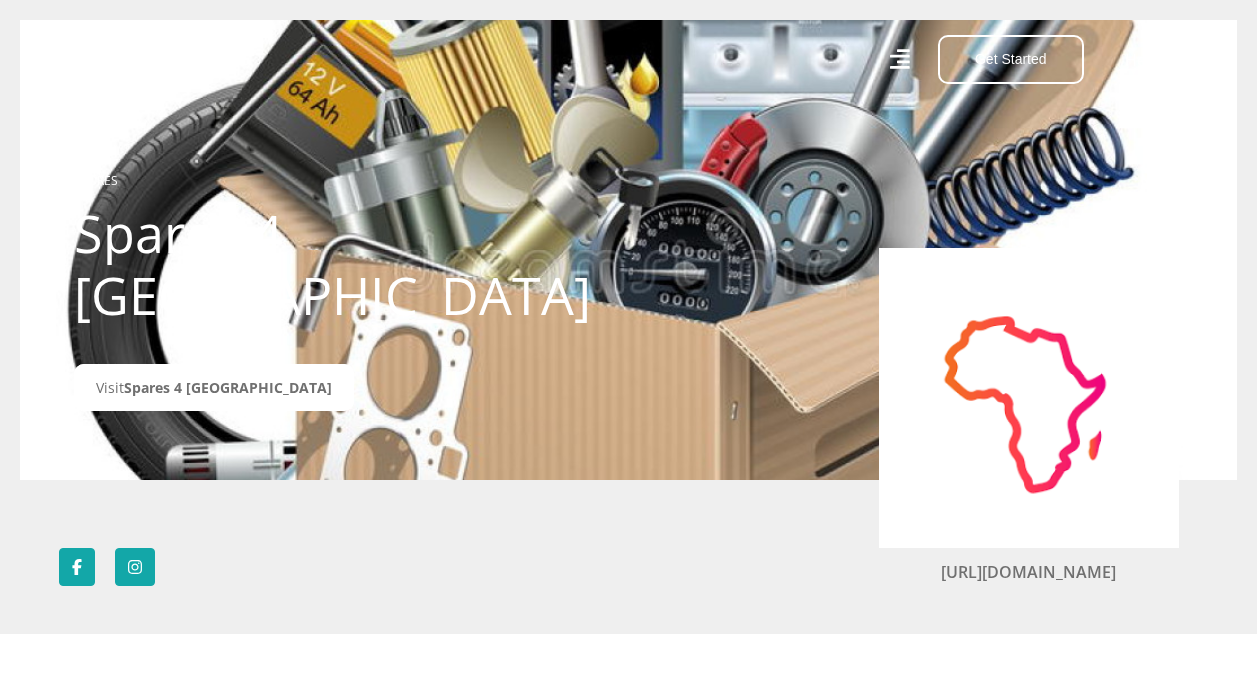 scroll, scrollTop: 0, scrollLeft: 0, axis: both 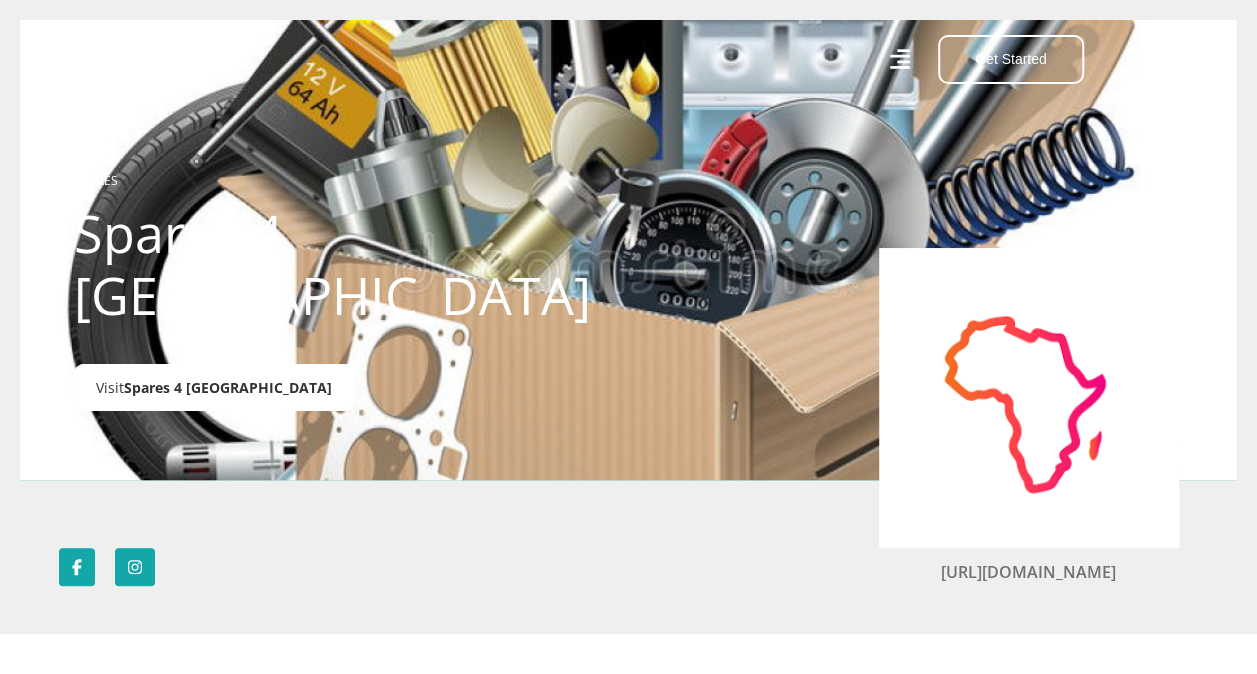 click on "Spares 4 Africa" at bounding box center [228, 387] 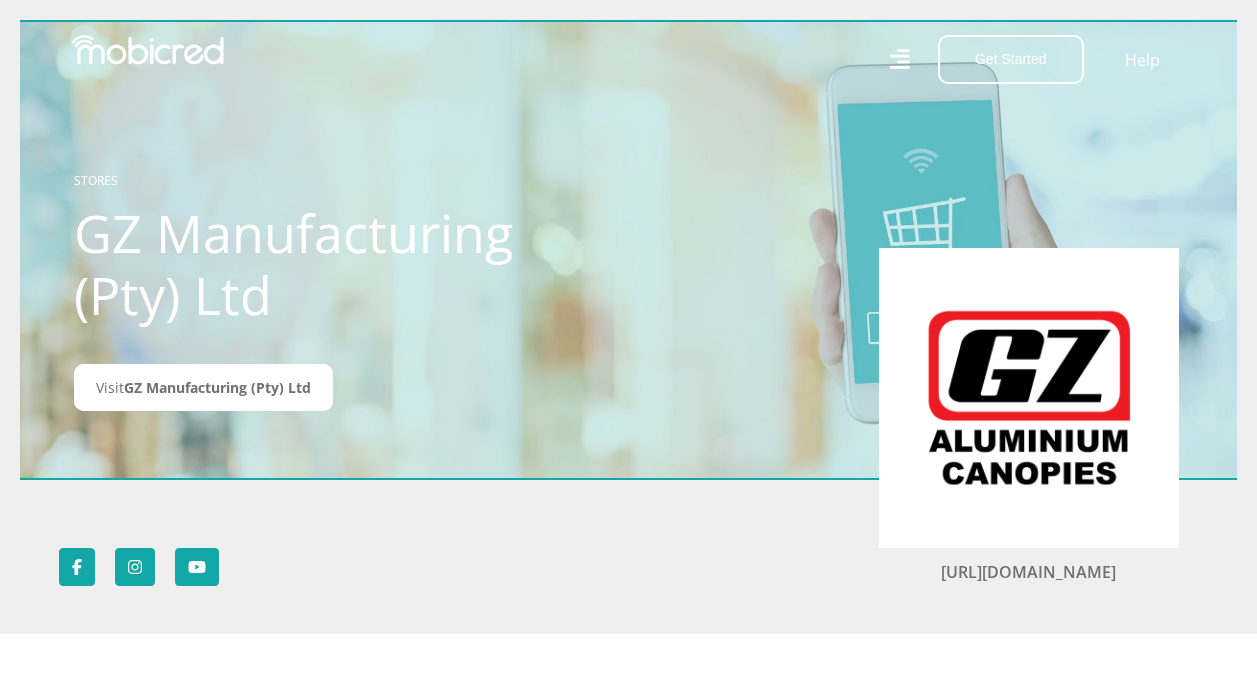 scroll, scrollTop: 0, scrollLeft: 0, axis: both 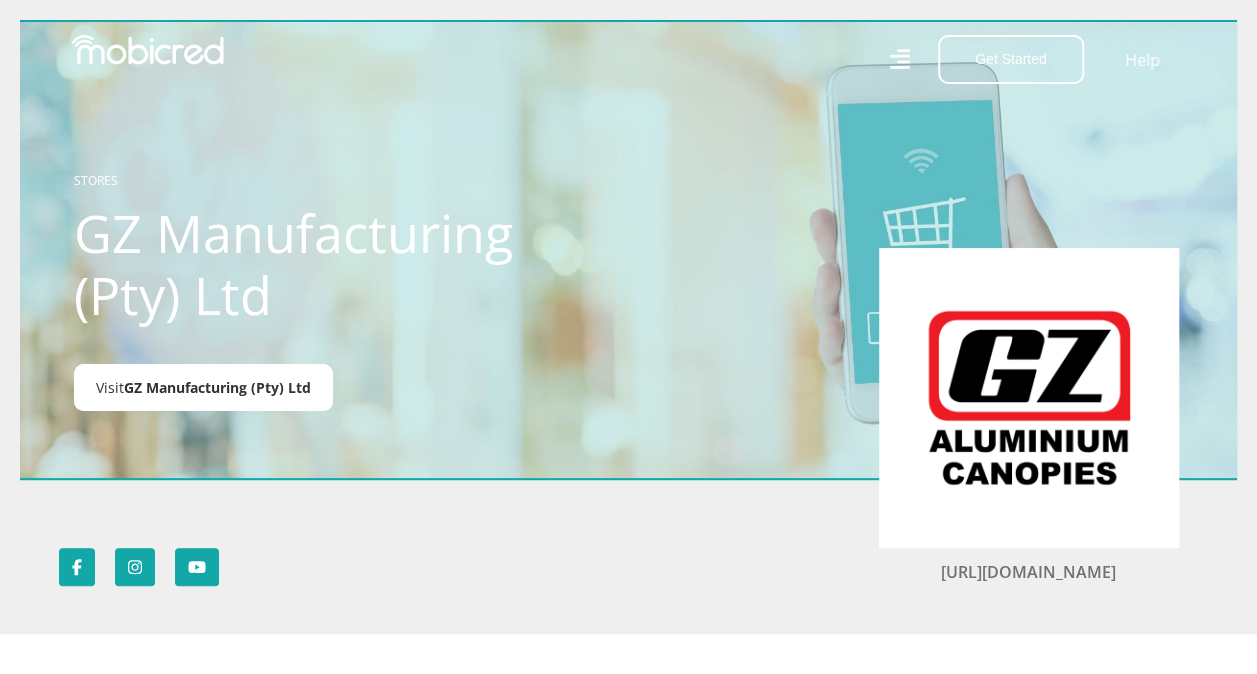 click on "GZ Manufacturing (Pty) Ltd" at bounding box center (217, 387) 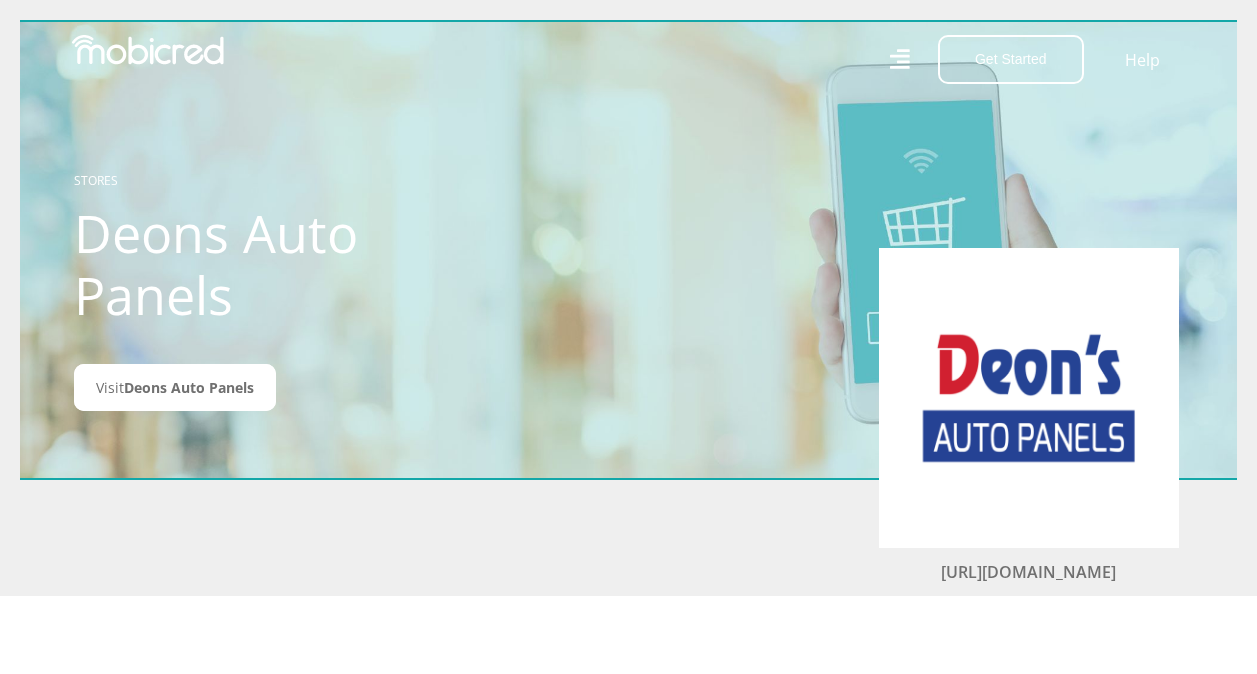 scroll, scrollTop: 0, scrollLeft: 0, axis: both 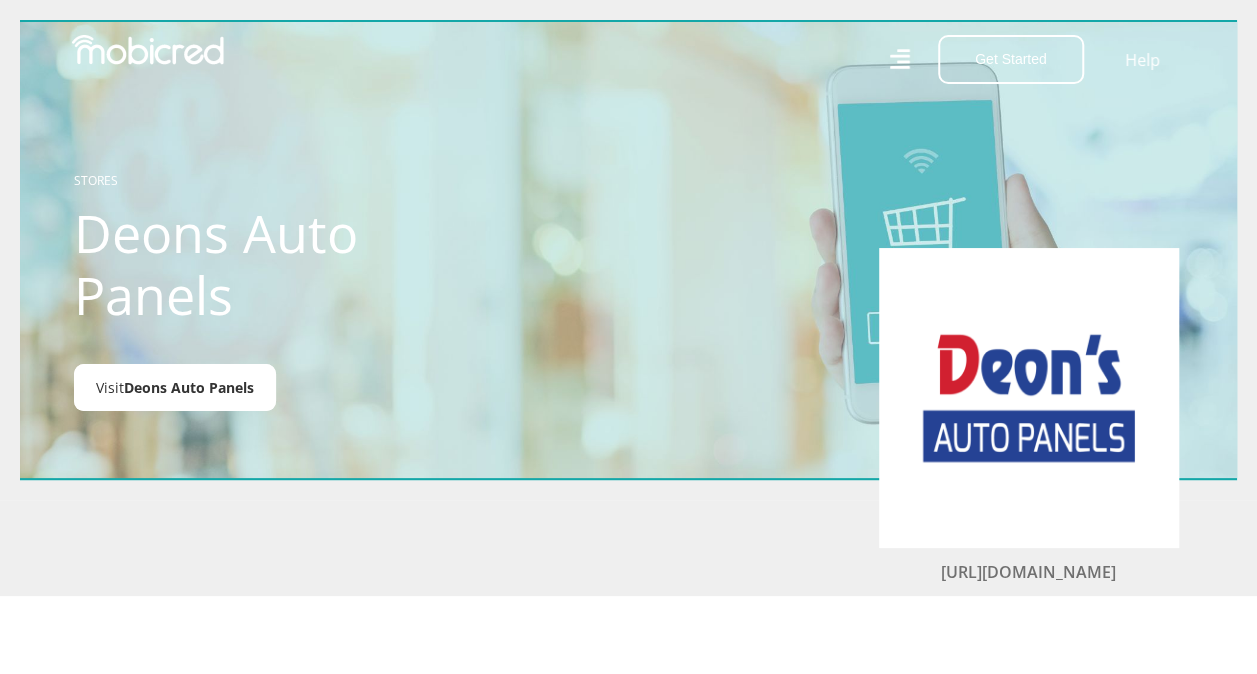 click on "Deons Auto Panels" at bounding box center (189, 387) 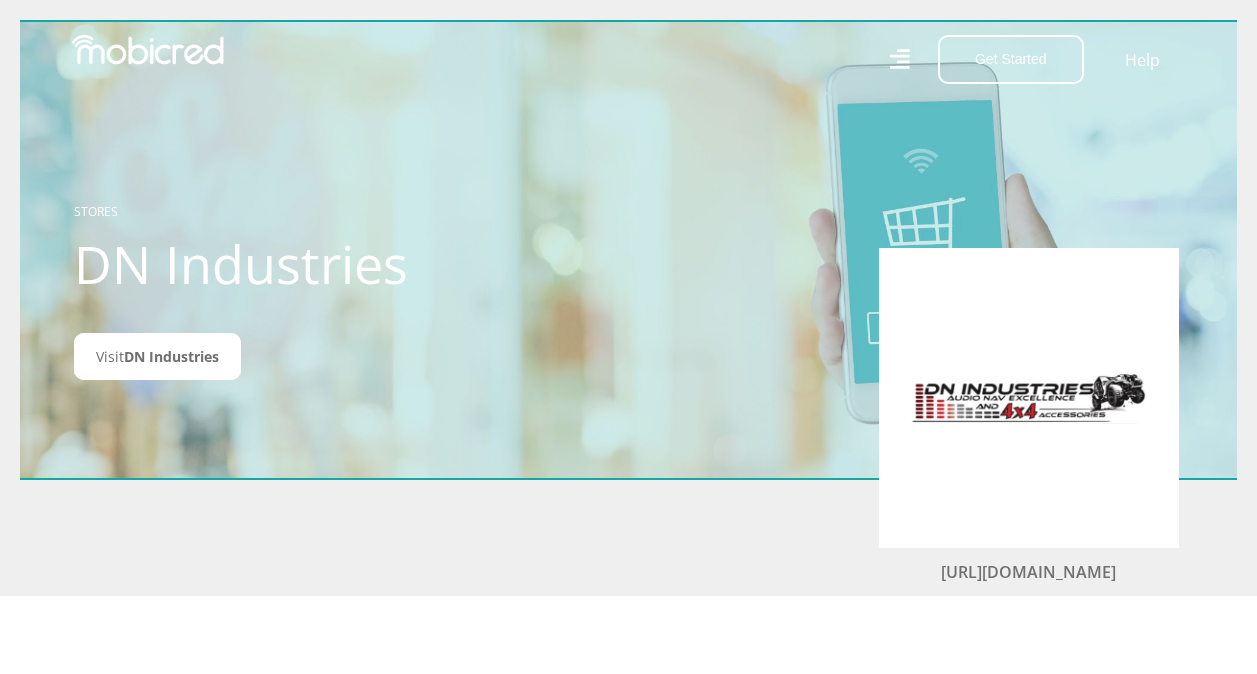 scroll, scrollTop: 0, scrollLeft: 0, axis: both 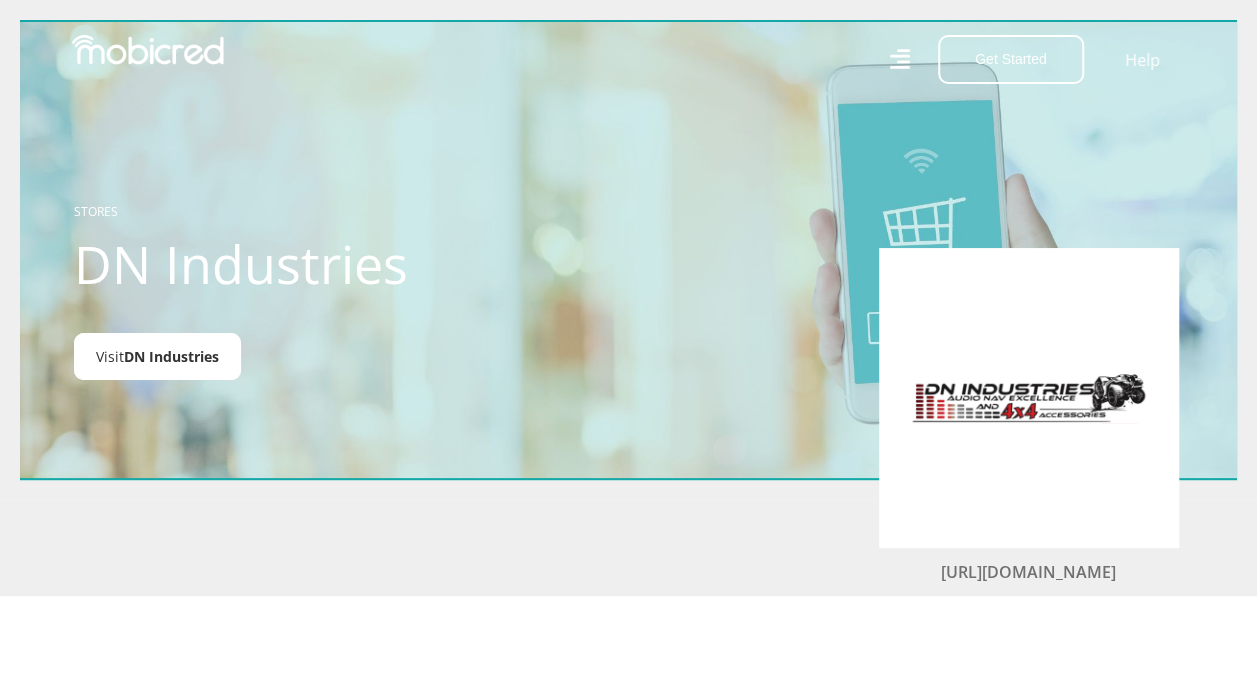 click on "DN Industries" at bounding box center [171, 356] 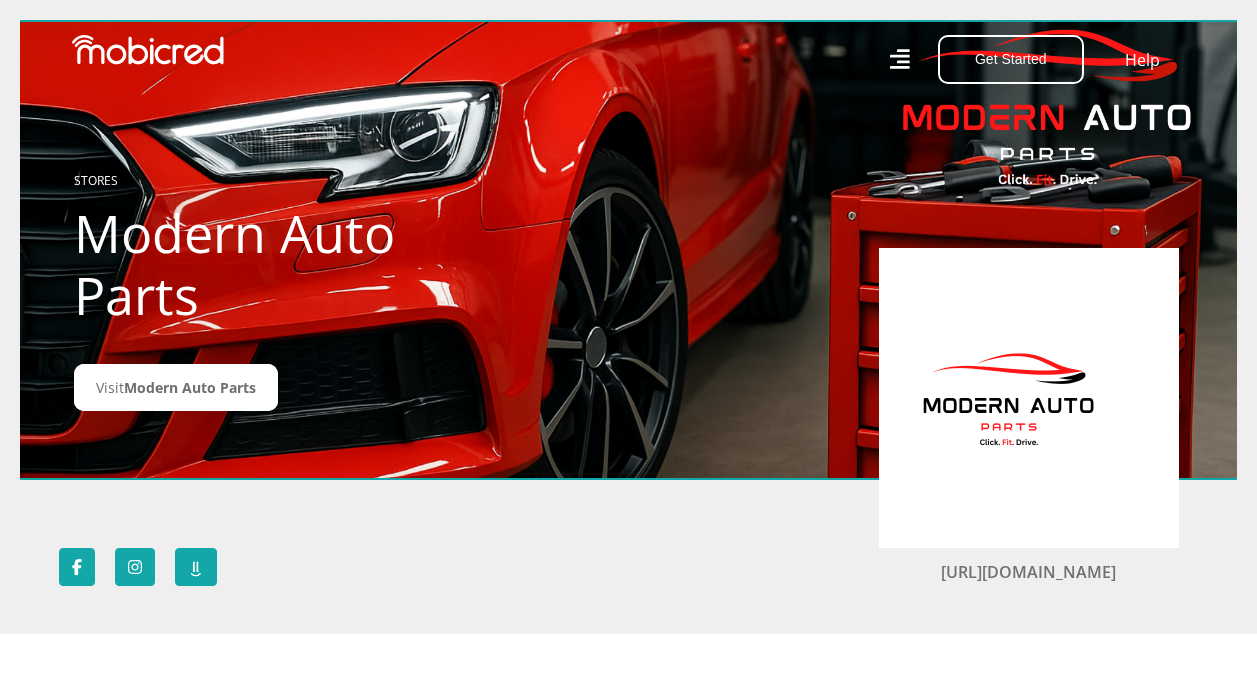 scroll, scrollTop: 0, scrollLeft: 0, axis: both 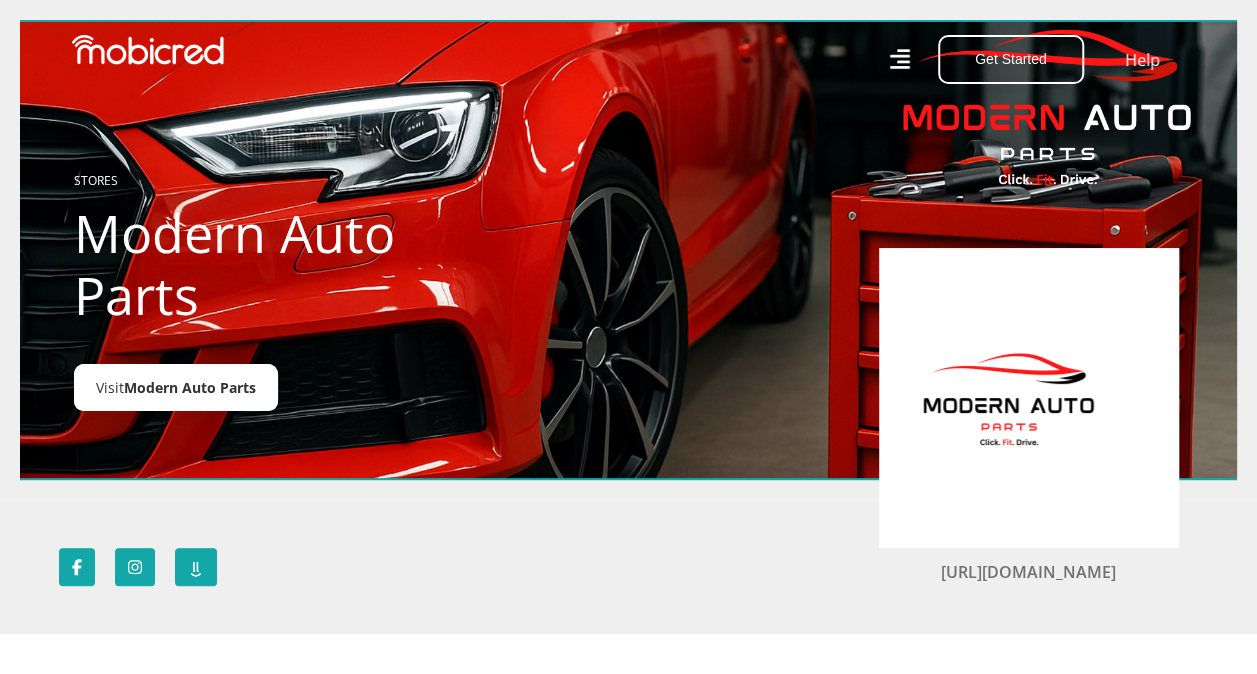 click on "Visit  Modern Auto Parts" at bounding box center [176, 387] 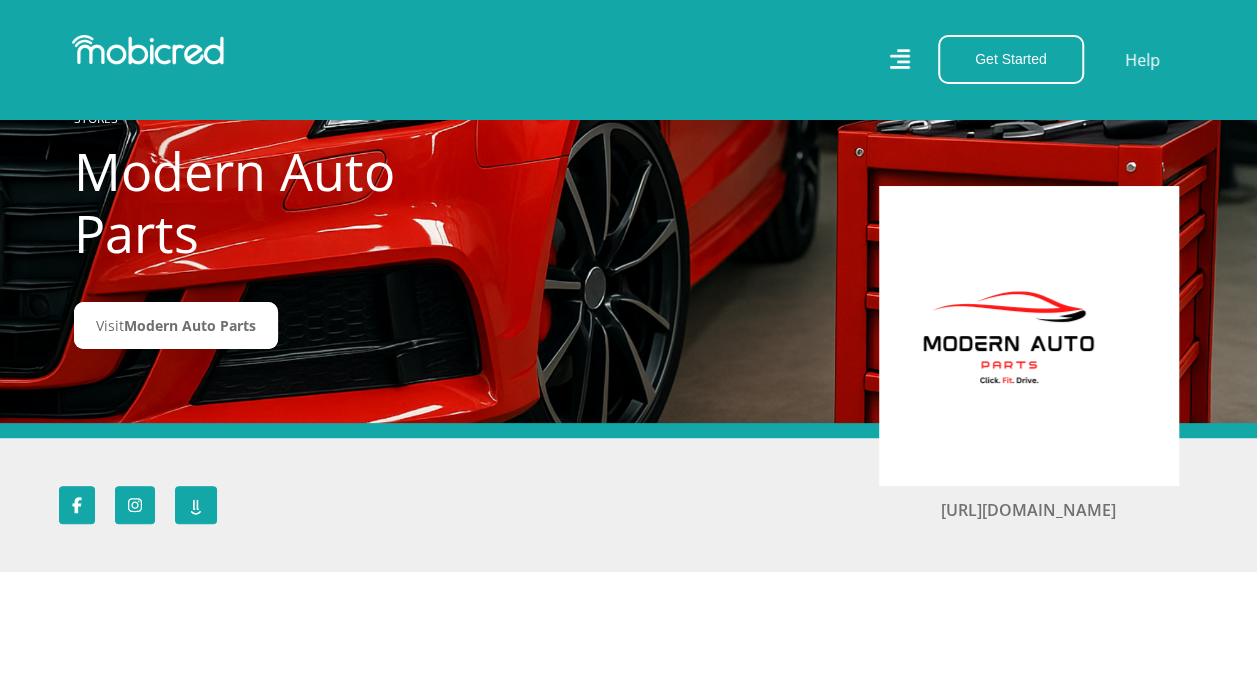 scroll, scrollTop: 0, scrollLeft: 0, axis: both 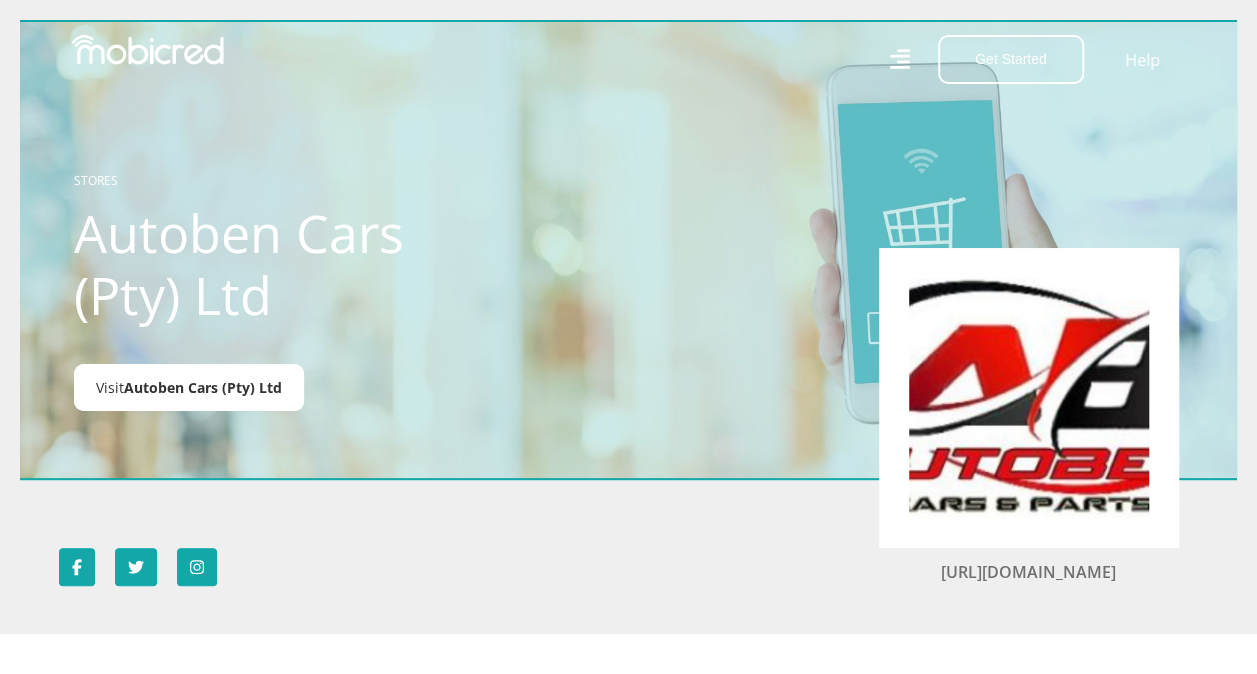 click on "Autoben Cars (Pty) Ltd" at bounding box center [203, 387] 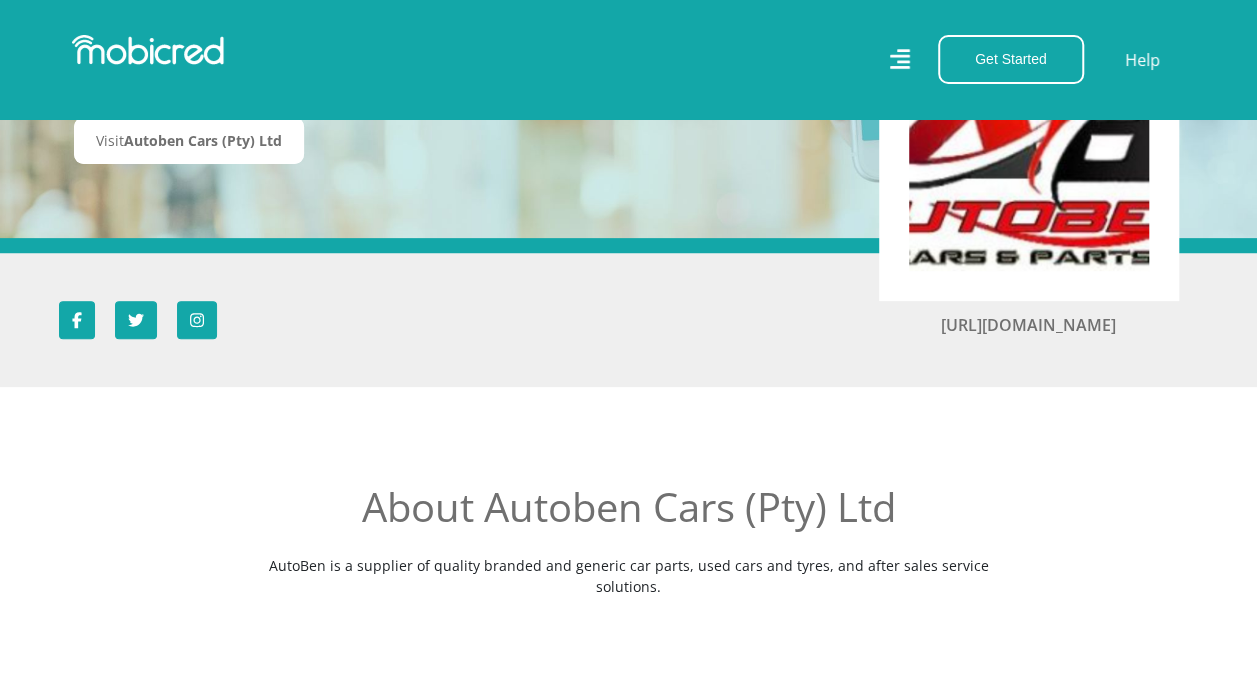 scroll, scrollTop: 212, scrollLeft: 0, axis: vertical 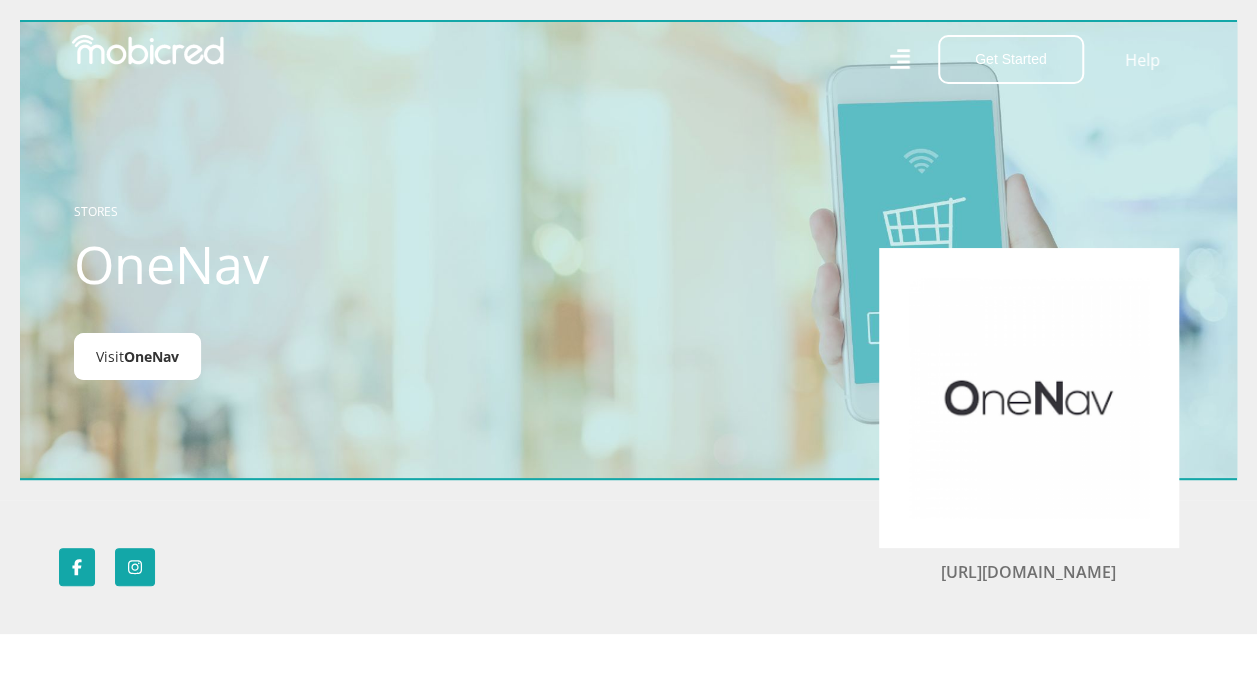 click on "Visit  OneNav" at bounding box center (137, 356) 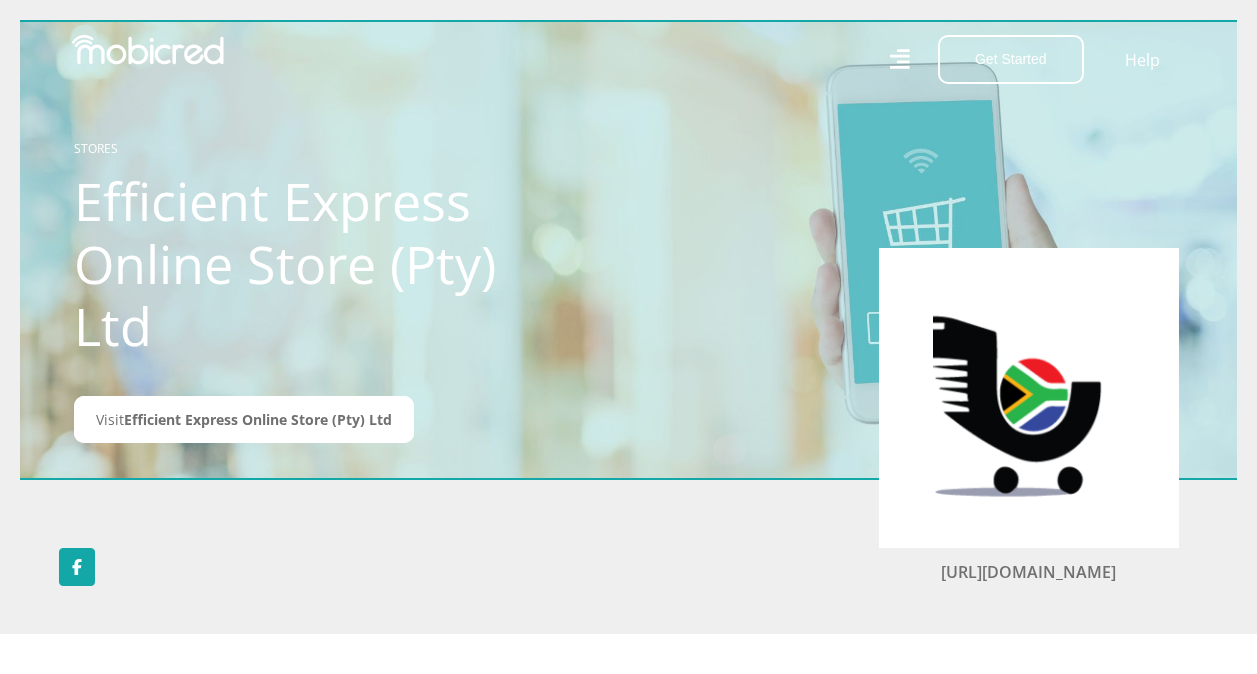 scroll, scrollTop: 0, scrollLeft: 0, axis: both 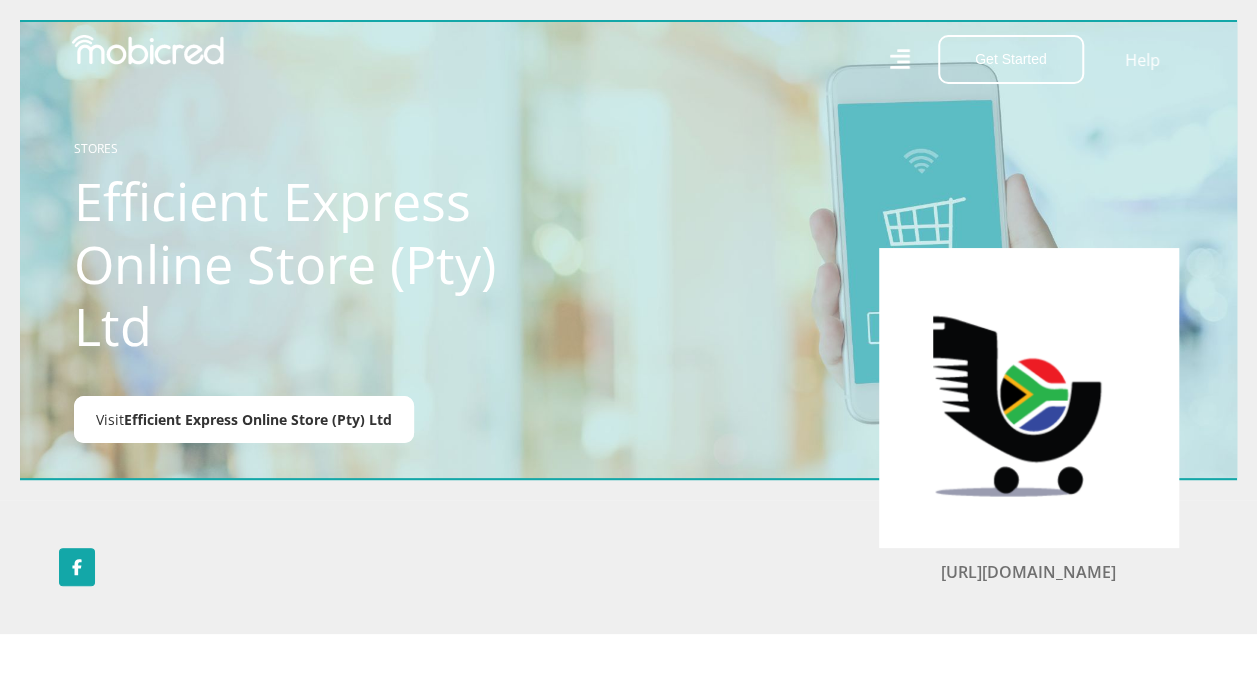 click on "Efficient Express Online Store (Pty) Ltd" at bounding box center [258, 419] 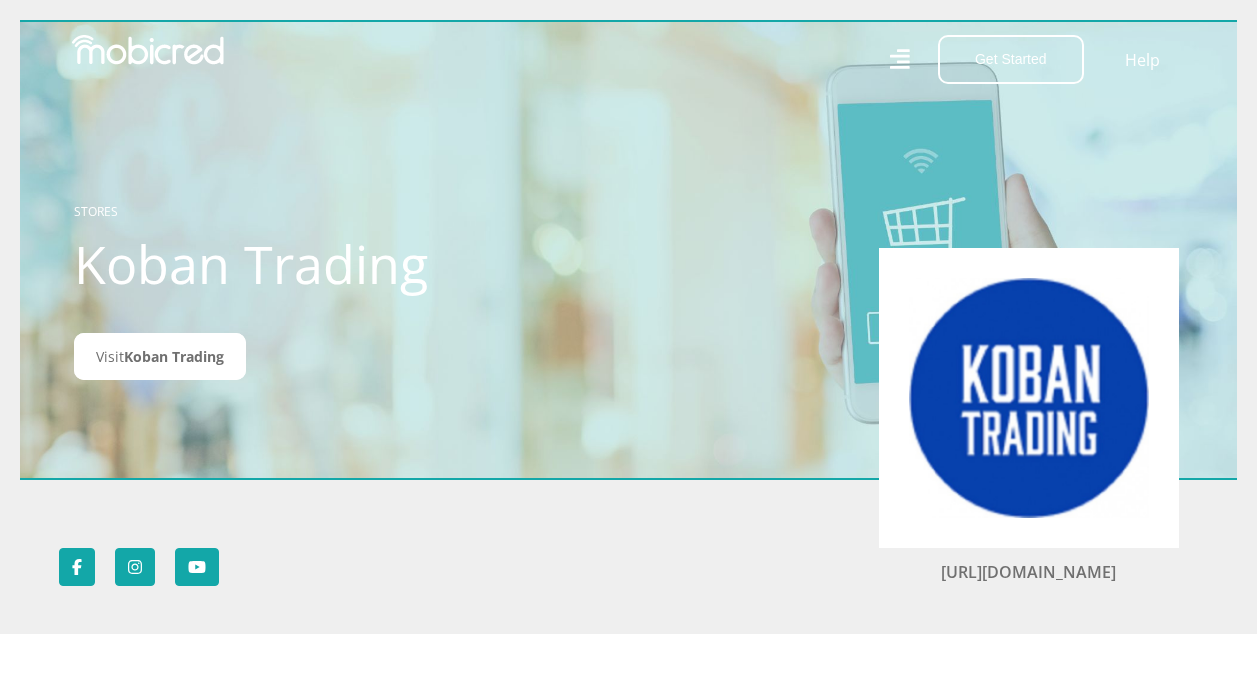 scroll, scrollTop: 0, scrollLeft: 0, axis: both 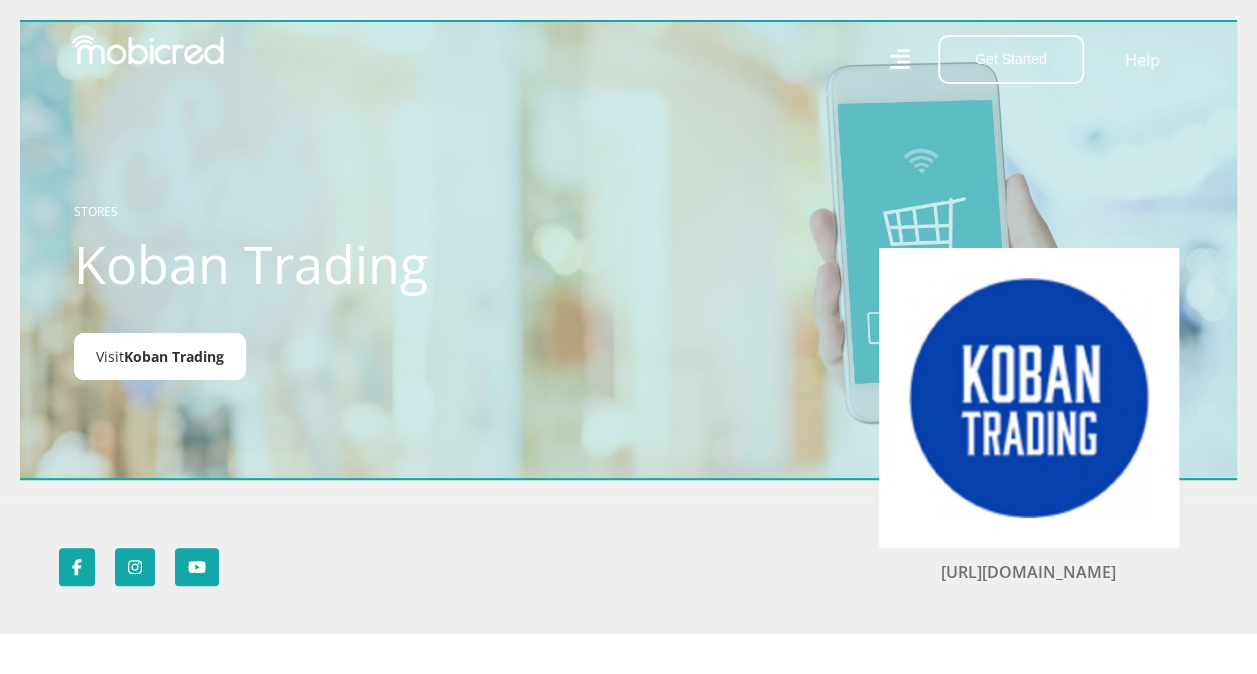 click on "Koban Trading" at bounding box center [174, 356] 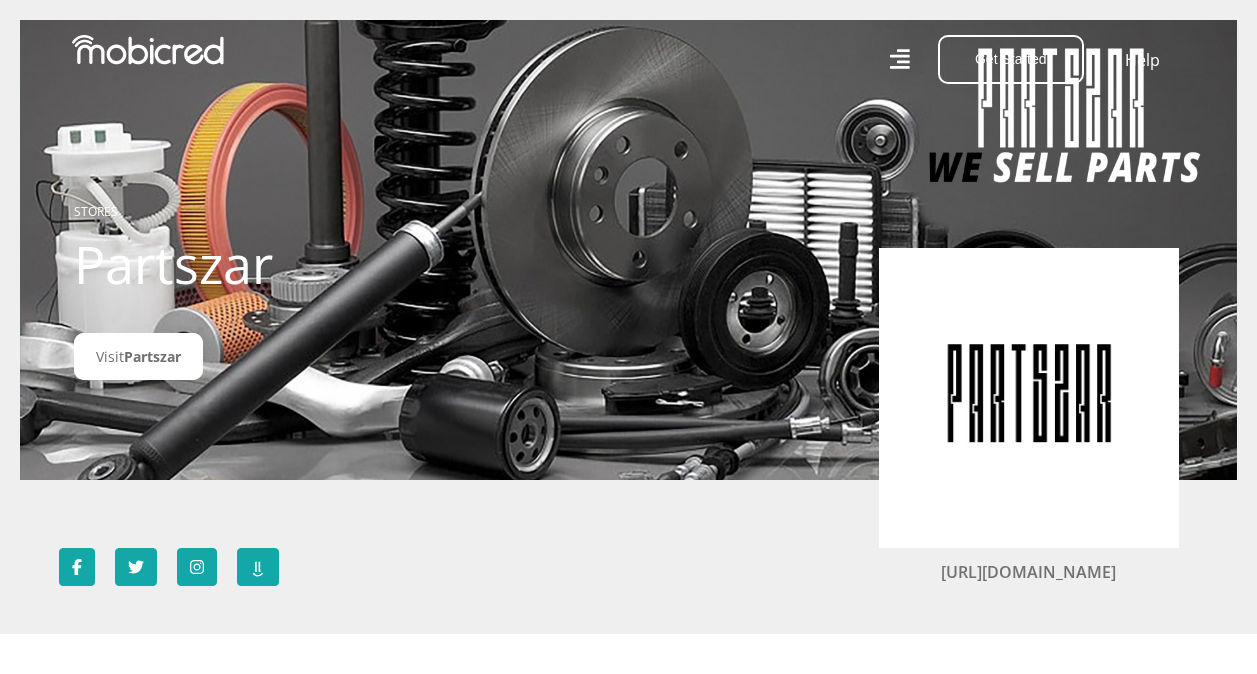 scroll, scrollTop: 0, scrollLeft: 0, axis: both 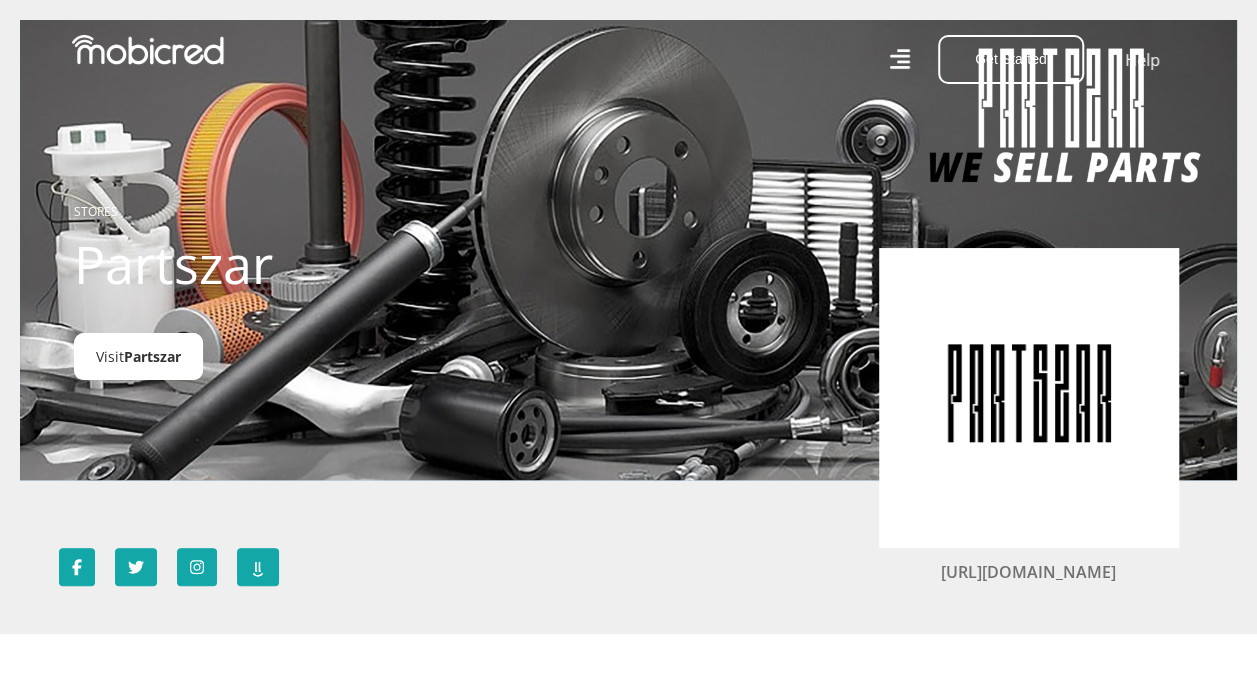 click on "Partszar" at bounding box center (152, 356) 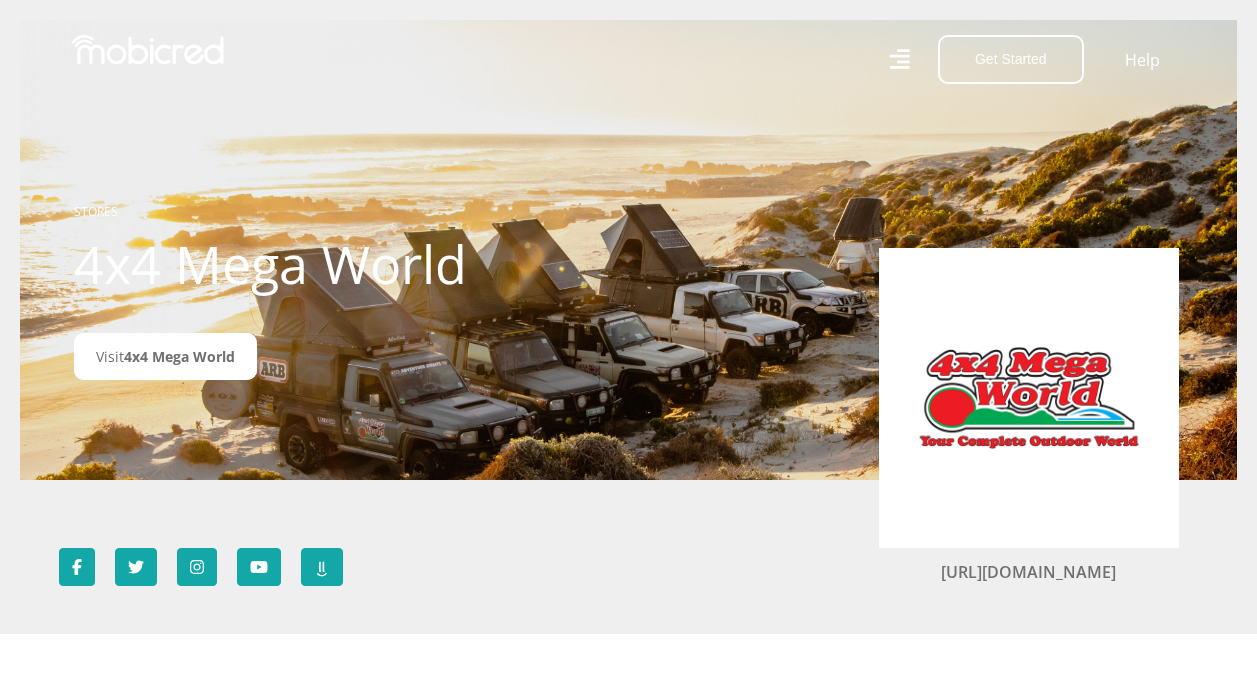 scroll, scrollTop: 0, scrollLeft: 0, axis: both 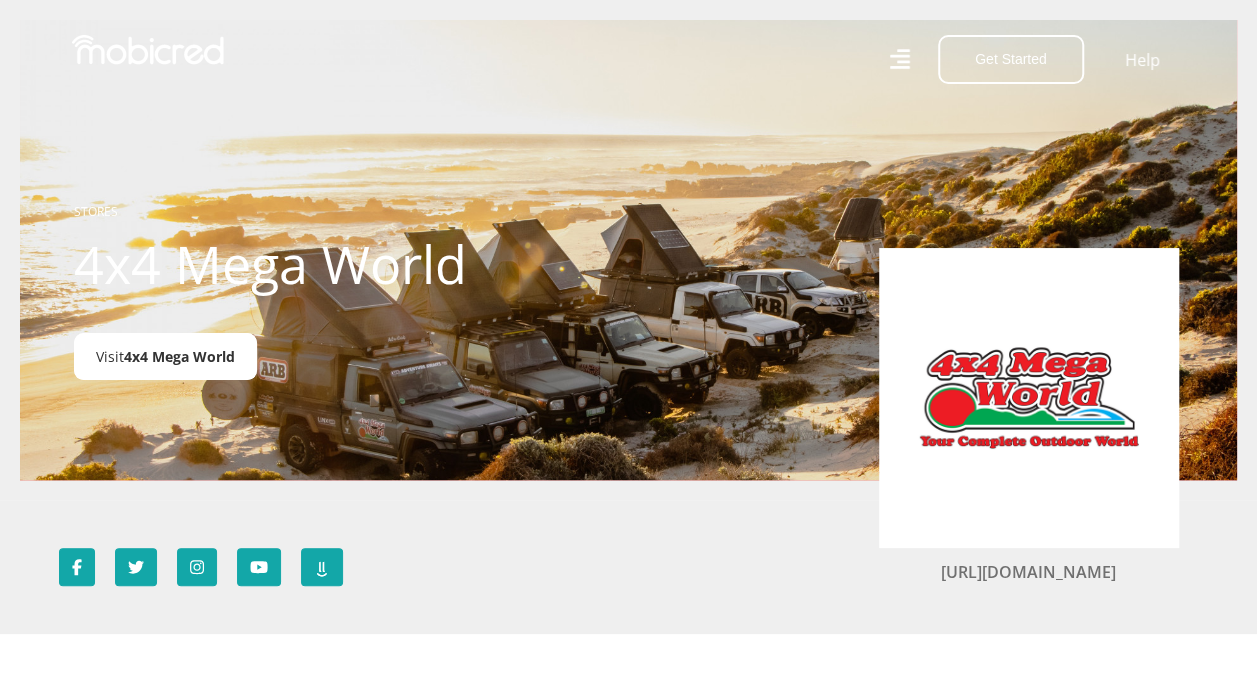 click on "Visit  4x4 Mega World" at bounding box center (165, 356) 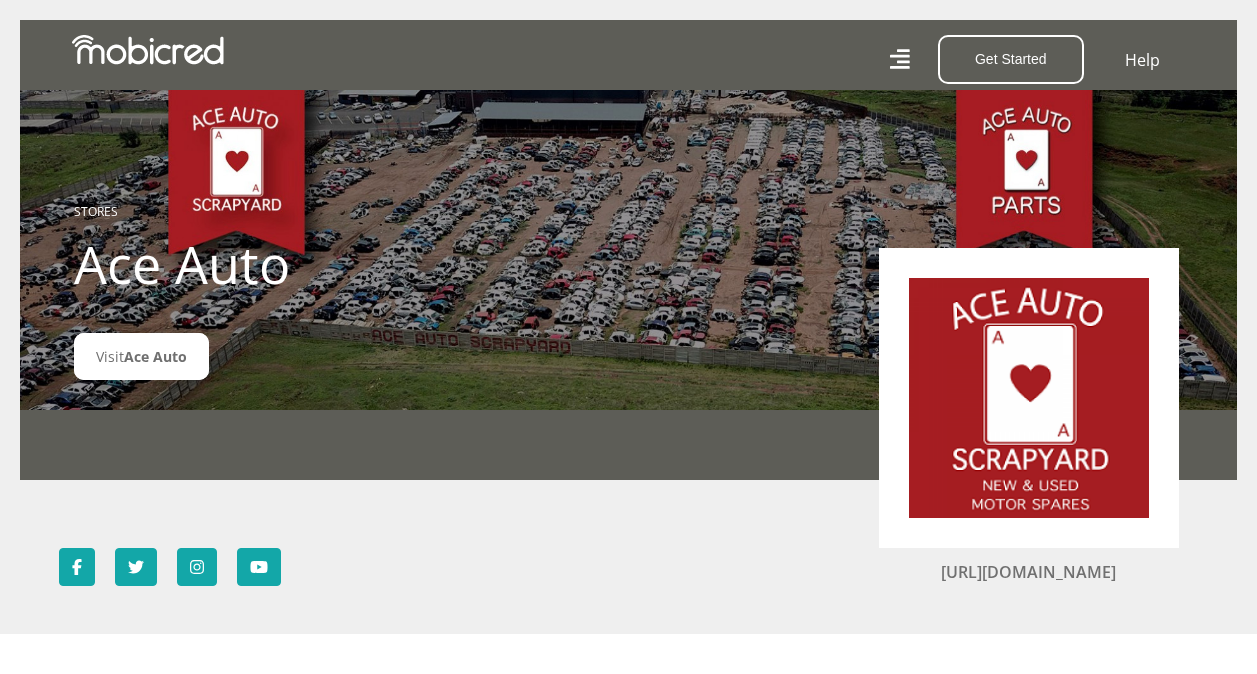 scroll, scrollTop: 0, scrollLeft: 0, axis: both 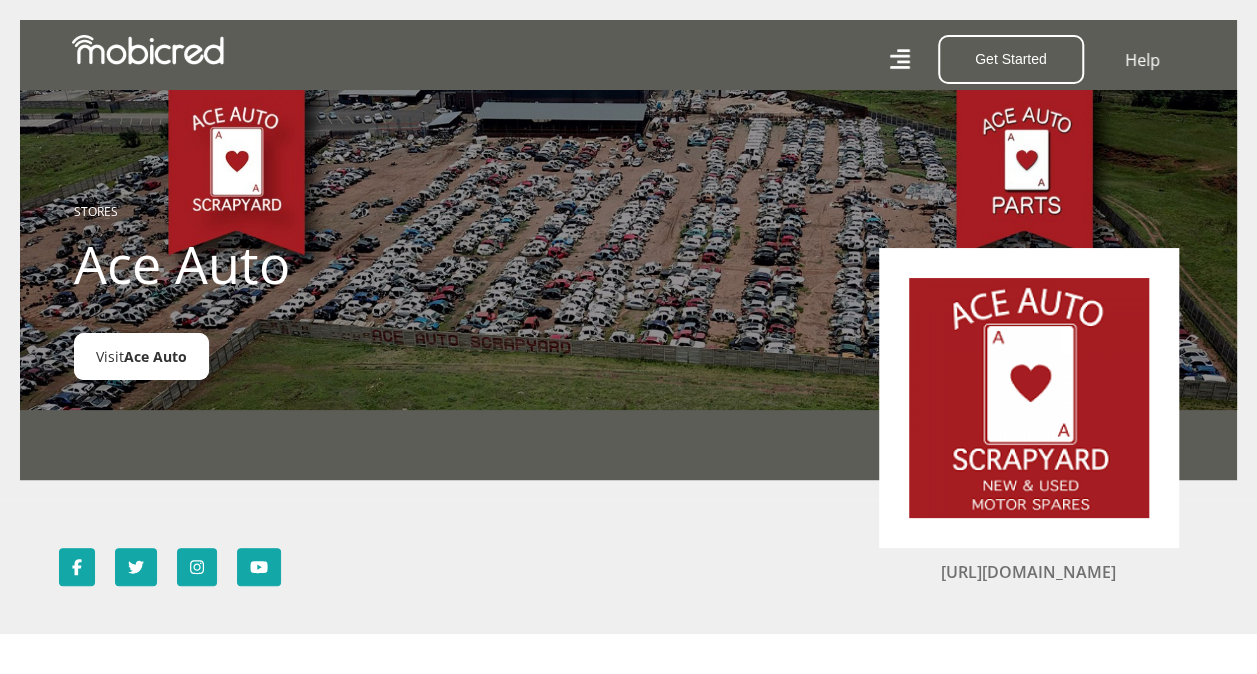 click on "Ace Auto" at bounding box center (155, 356) 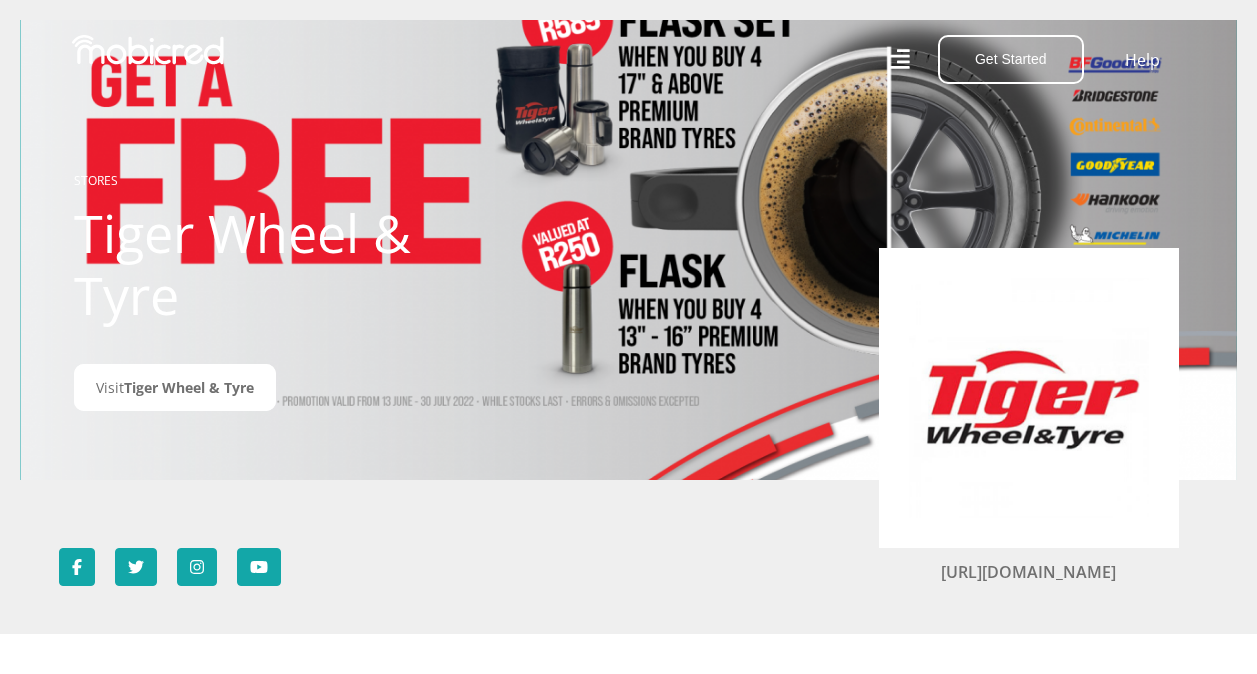 scroll, scrollTop: 0, scrollLeft: 0, axis: both 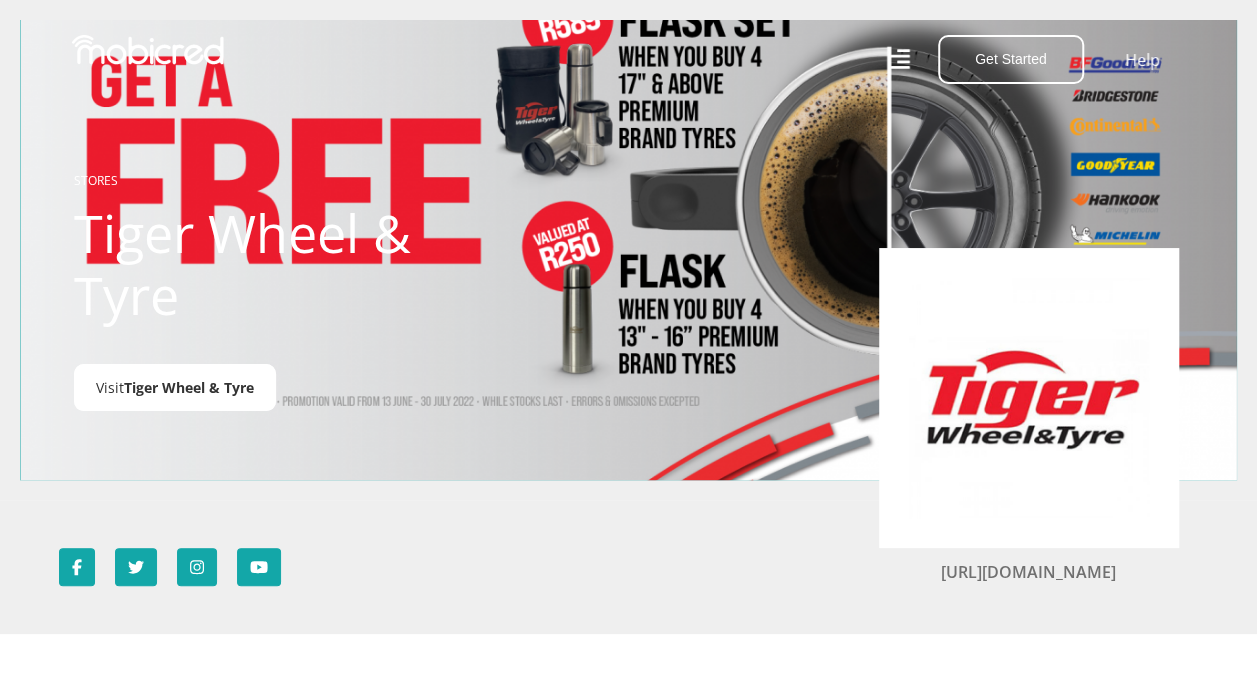 click on "Tiger Wheel & Tyre" at bounding box center [189, 387] 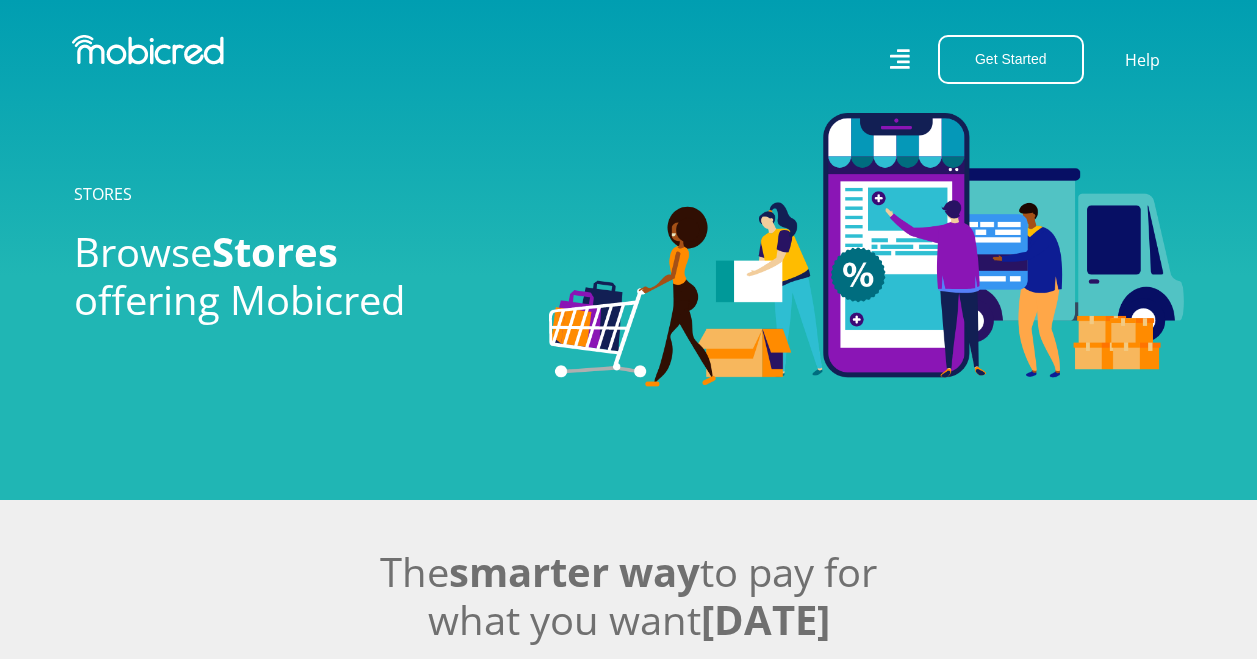 scroll, scrollTop: 0, scrollLeft: 0, axis: both 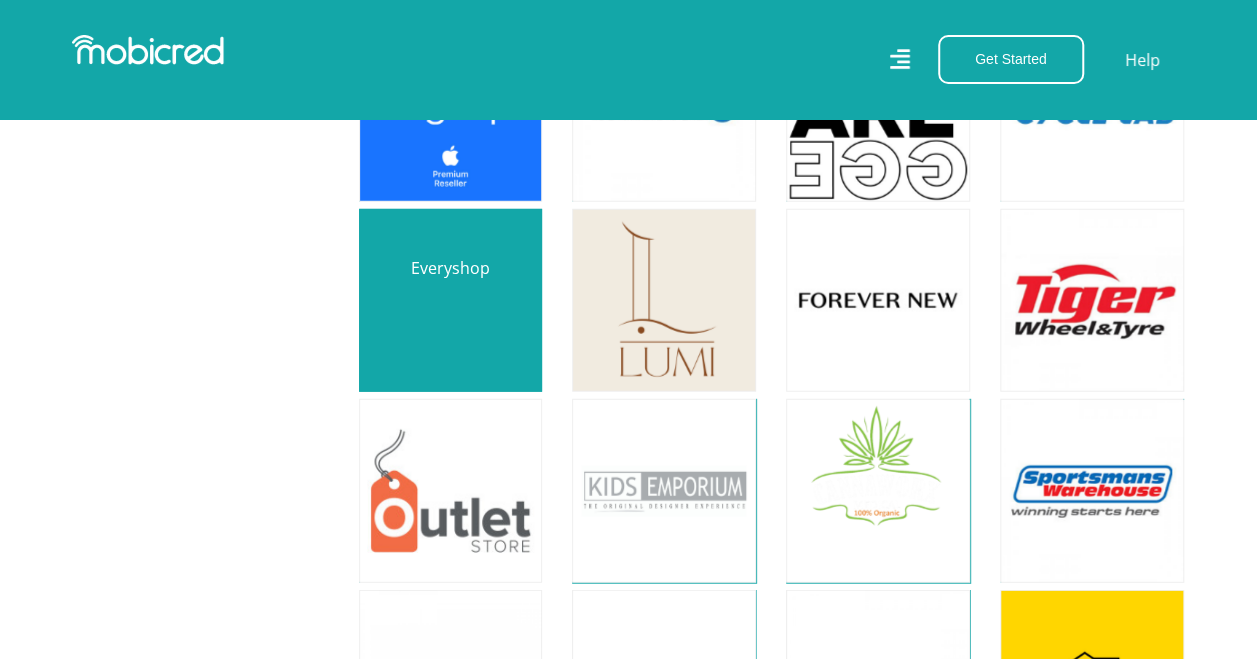 click at bounding box center (451, 301) 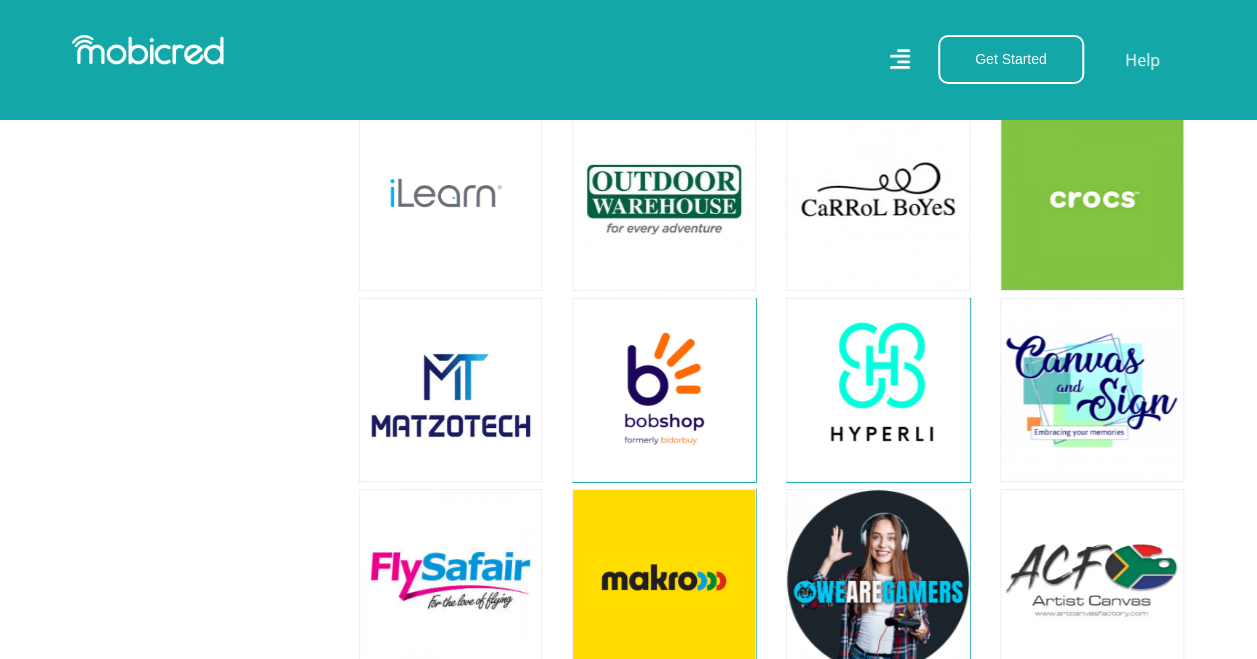 scroll, scrollTop: 3434, scrollLeft: 0, axis: vertical 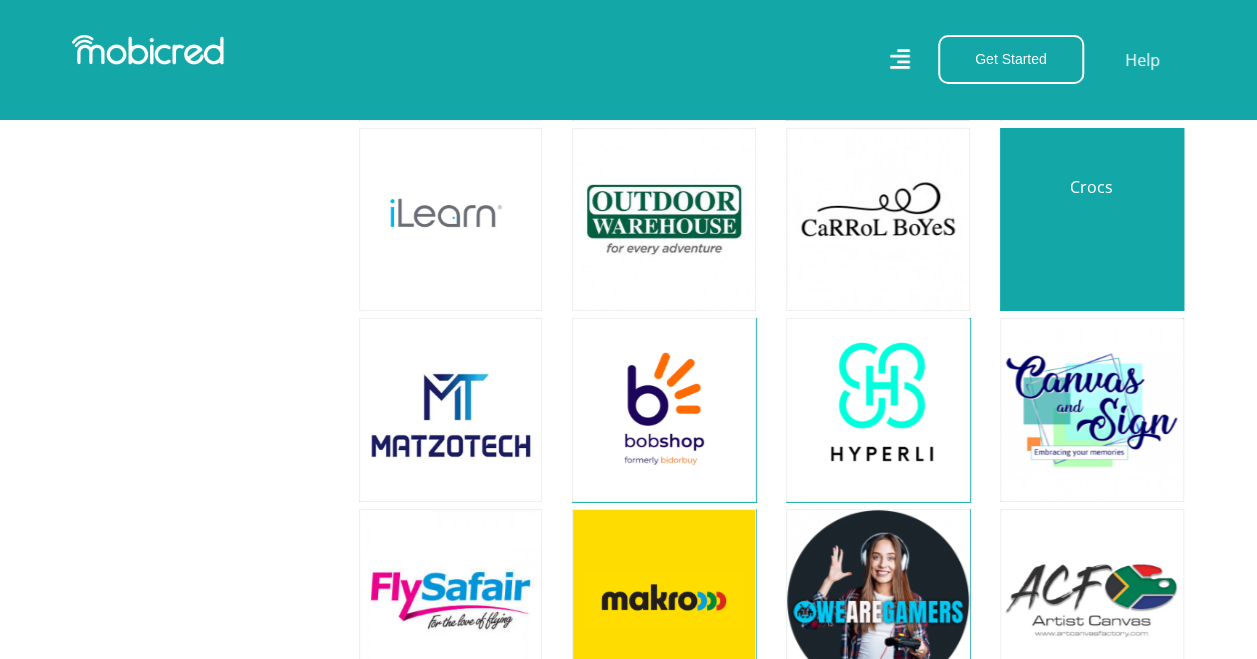 click at bounding box center (1092, 220) 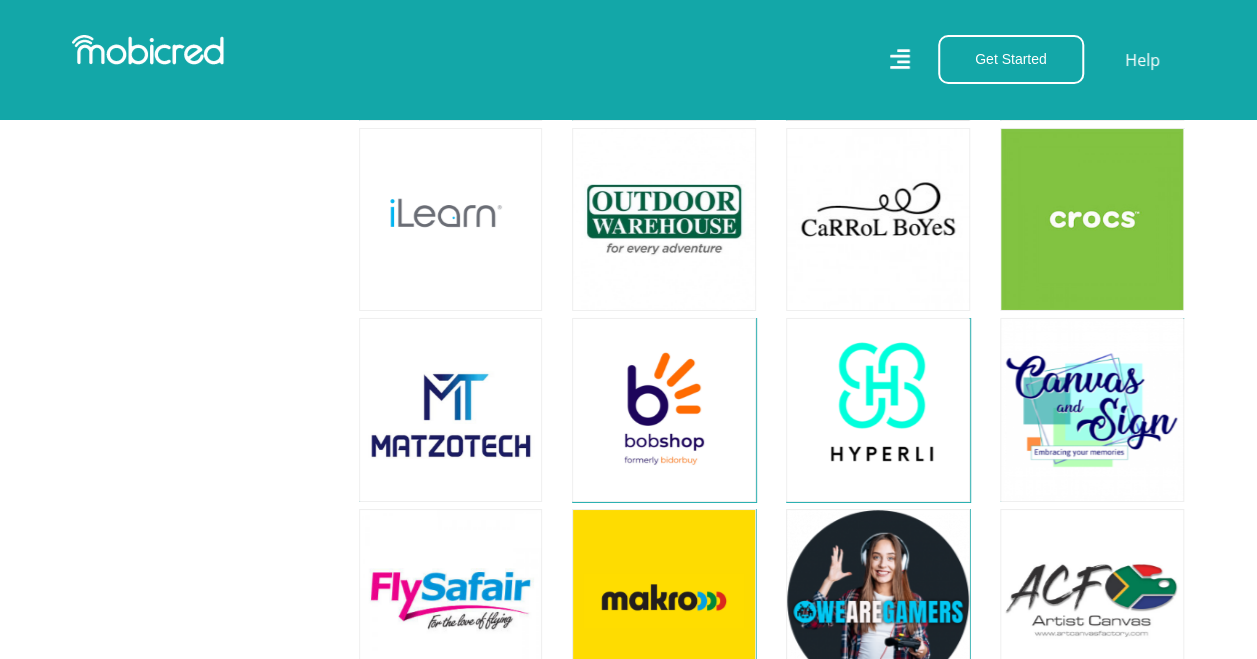 click on "Carrol Boyes" at bounding box center (878, 223) 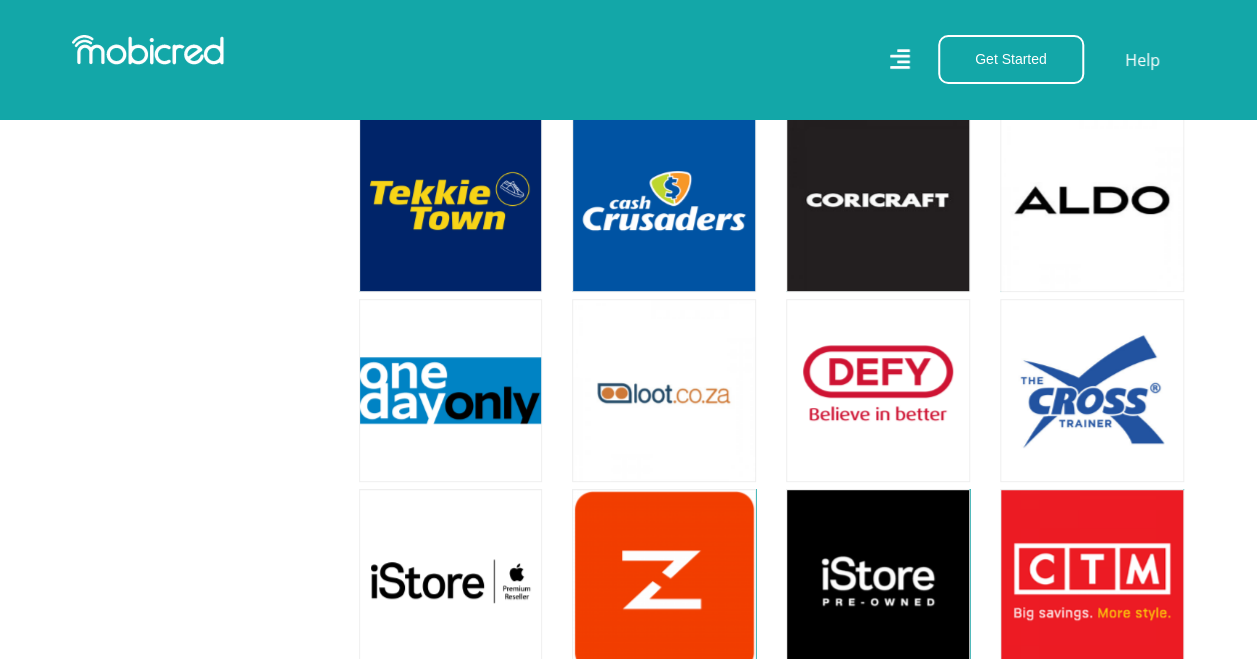 scroll, scrollTop: 4059, scrollLeft: 0, axis: vertical 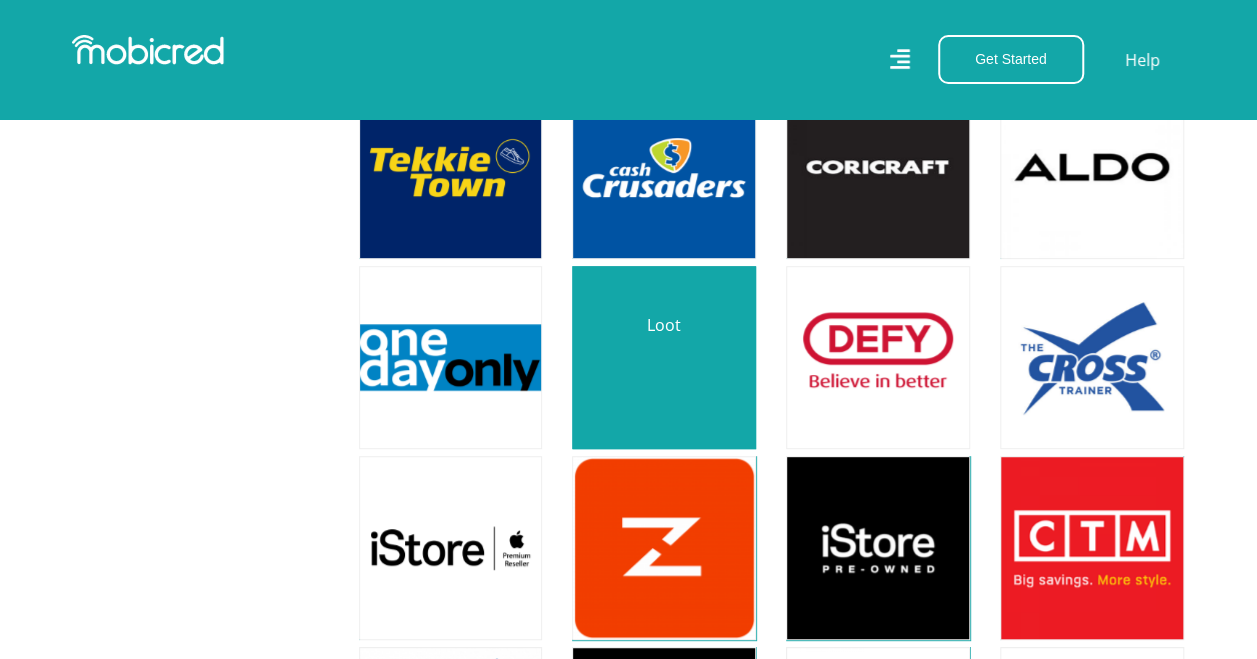 click at bounding box center [664, 358] 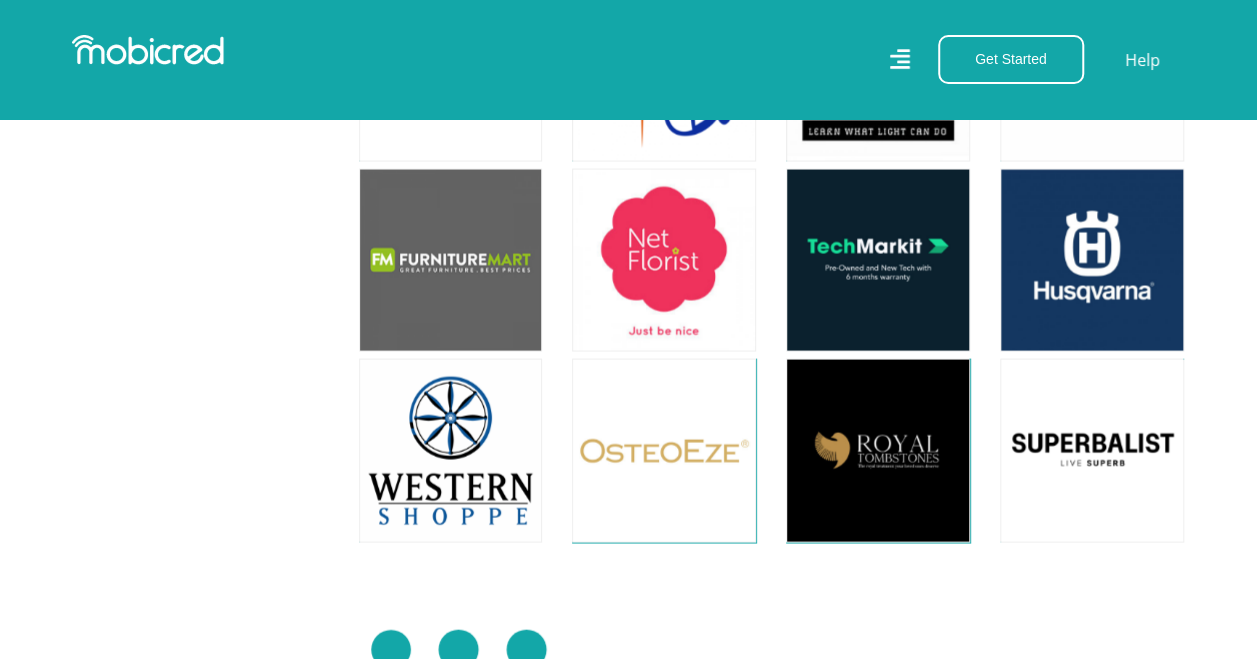 scroll, scrollTop: 5715, scrollLeft: 0, axis: vertical 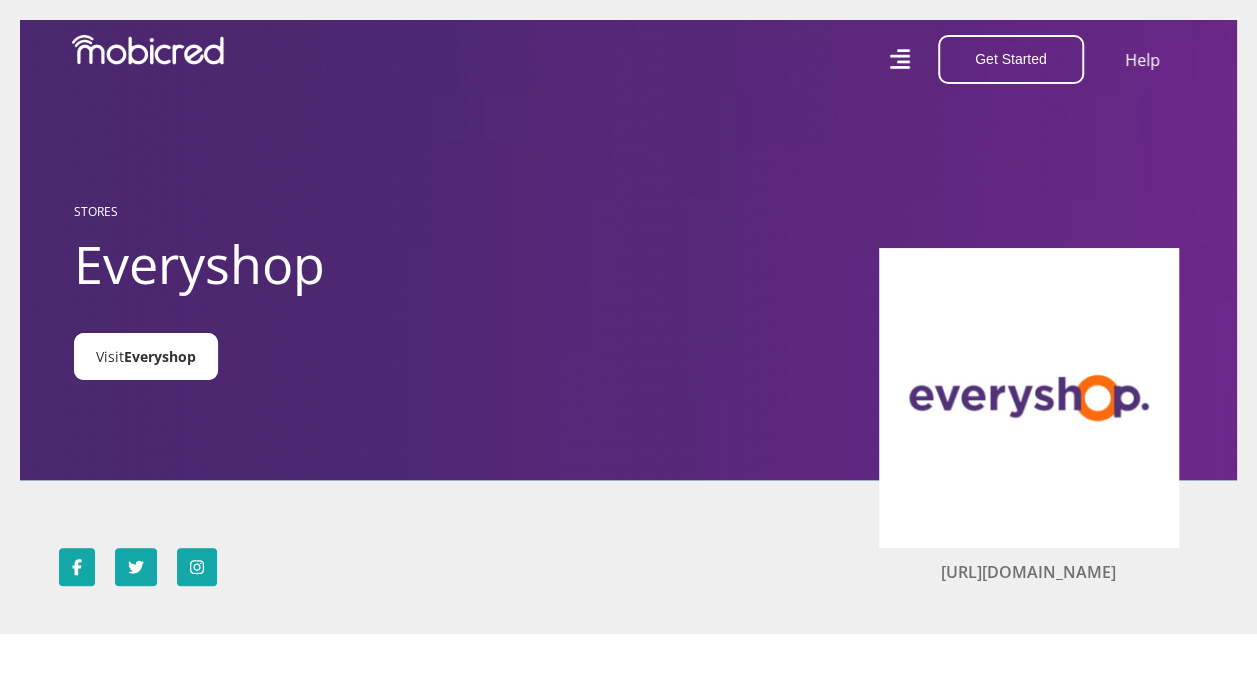 click on "Everyshop" at bounding box center (160, 356) 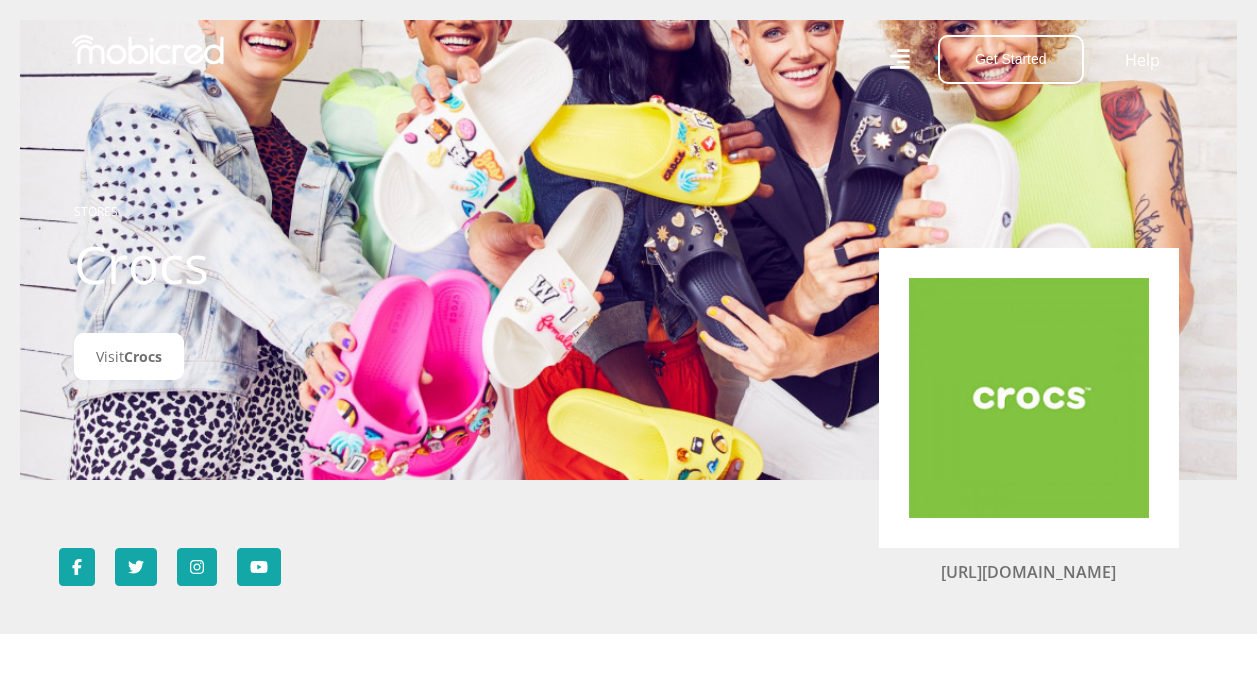 scroll, scrollTop: 0, scrollLeft: 0, axis: both 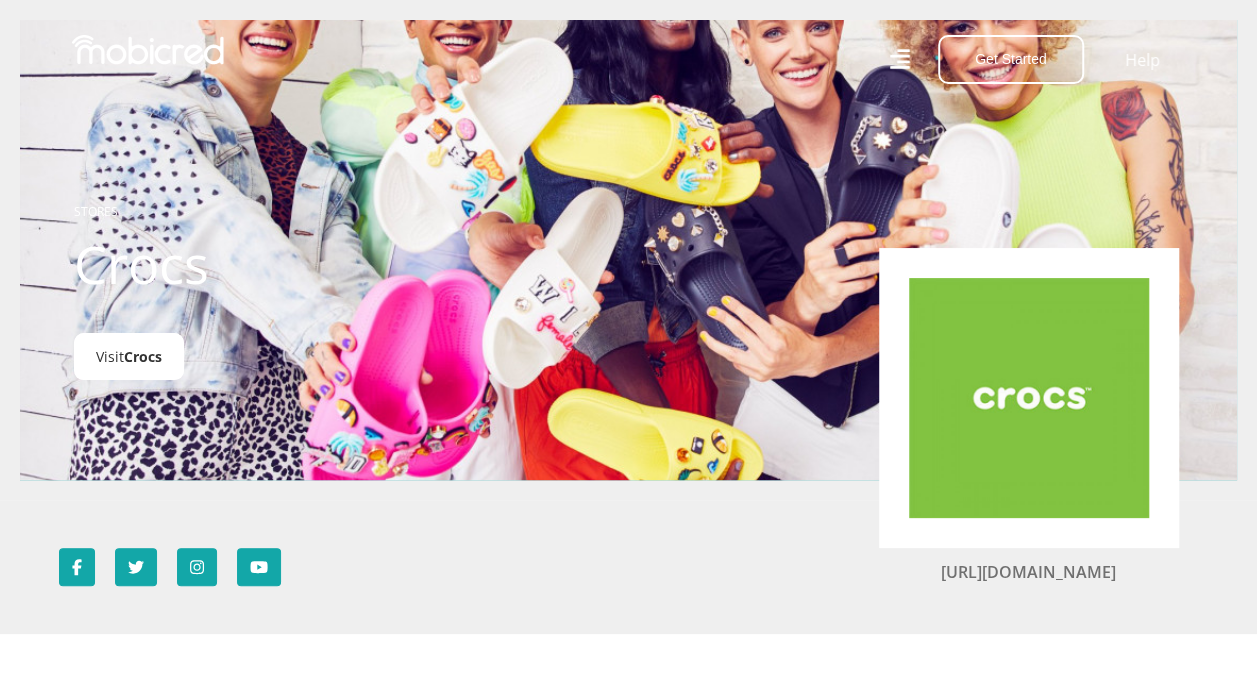 click on "Crocs" at bounding box center [143, 356] 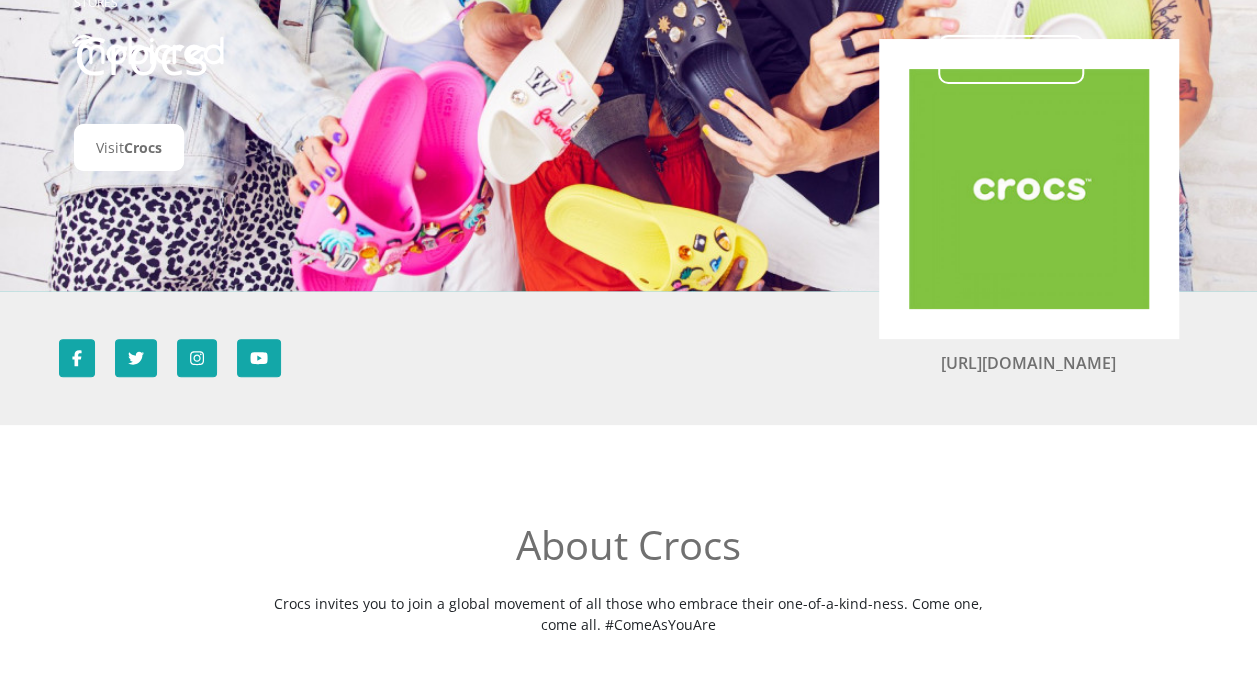 scroll, scrollTop: 0, scrollLeft: 0, axis: both 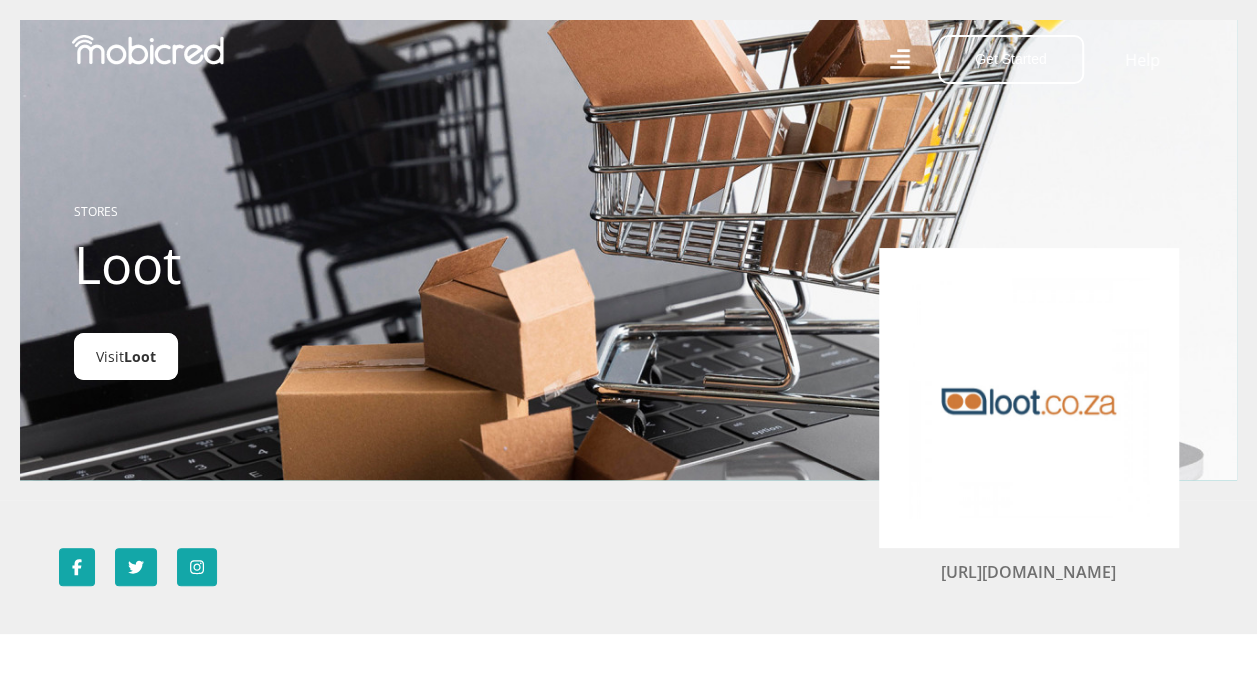 click on "Visit  Loot" at bounding box center [126, 356] 